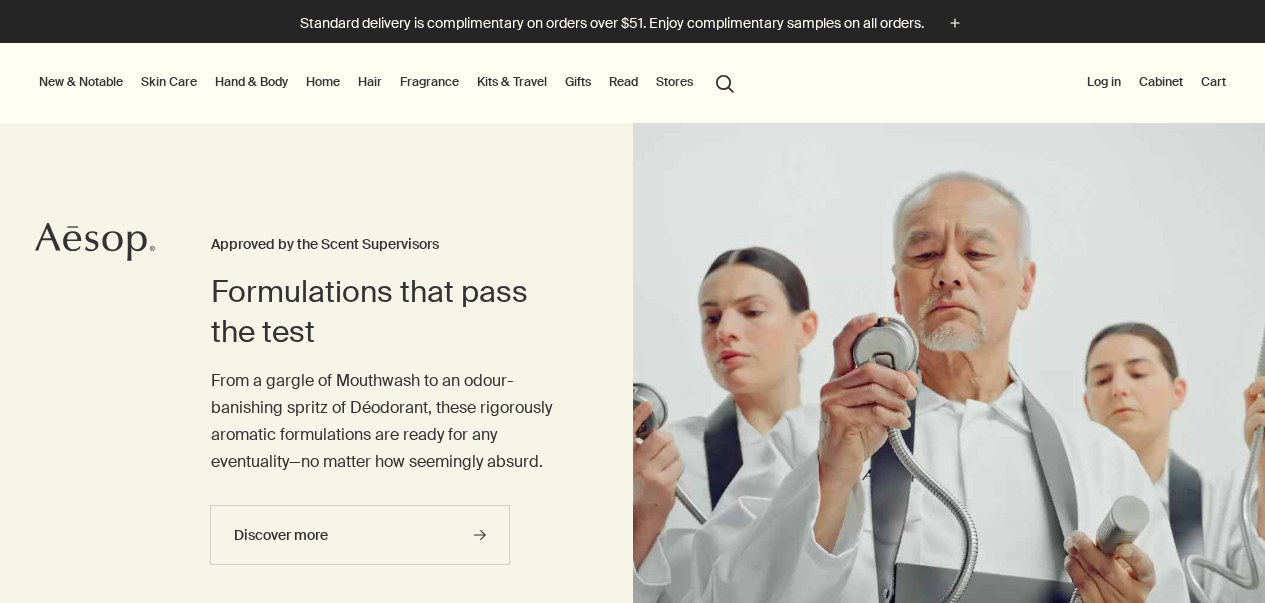 scroll, scrollTop: 0, scrollLeft: 0, axis: both 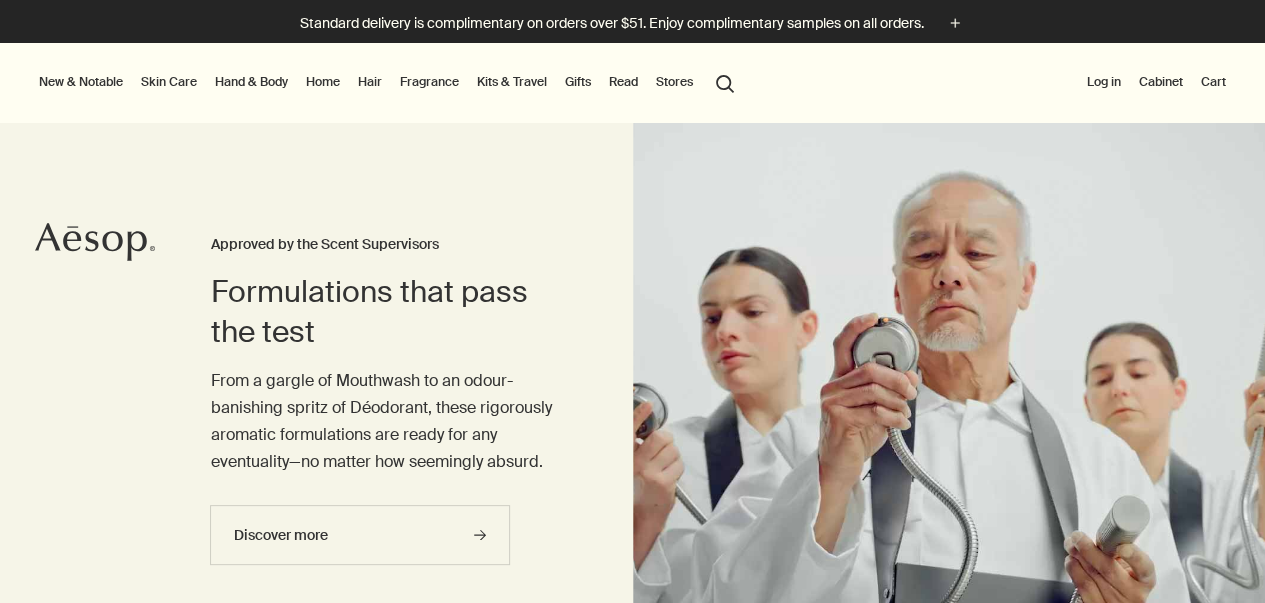 click on "Hand & Body" at bounding box center [251, 82] 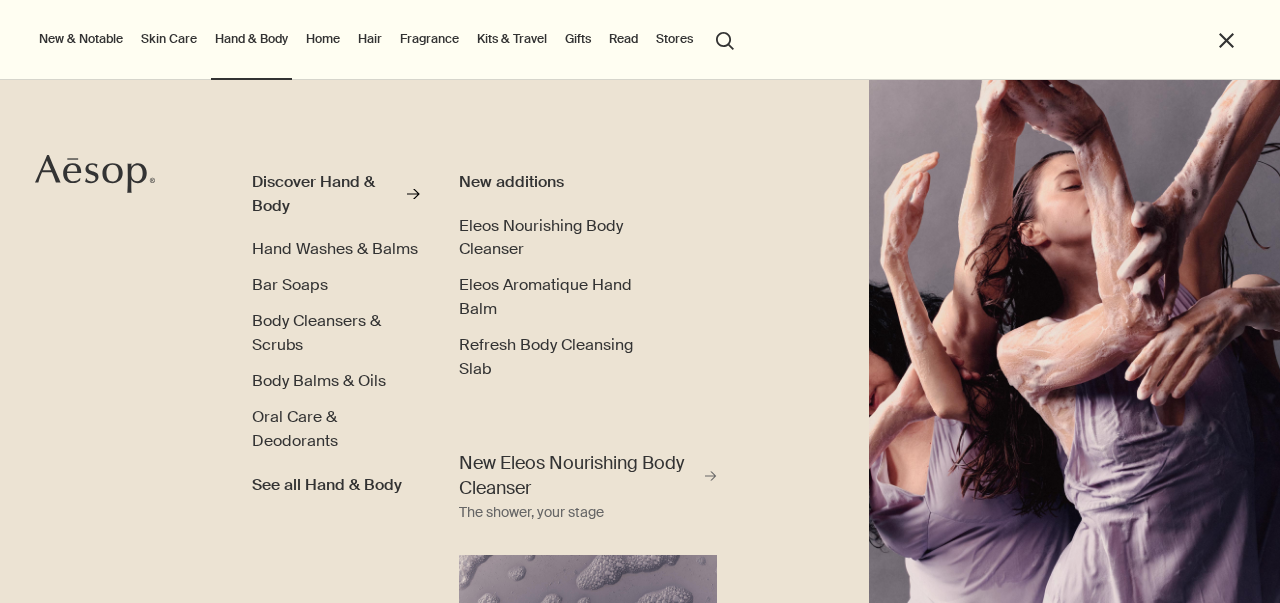 click on "Hand Washes & Balms" at bounding box center [335, 248] 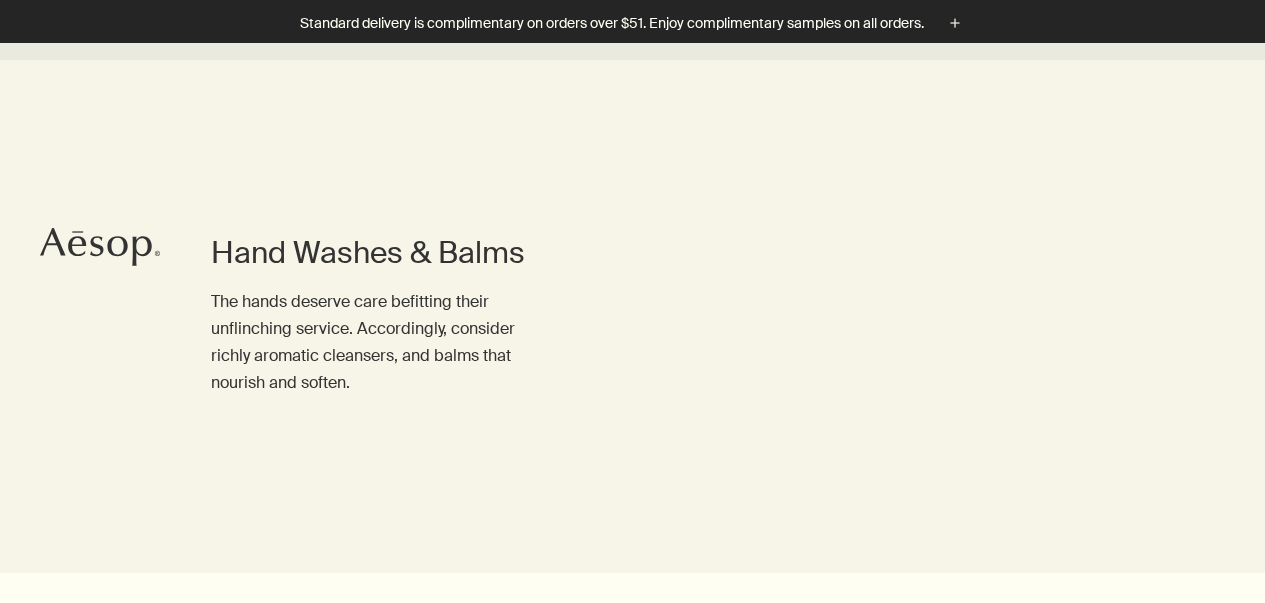 scroll, scrollTop: 2158, scrollLeft: 0, axis: vertical 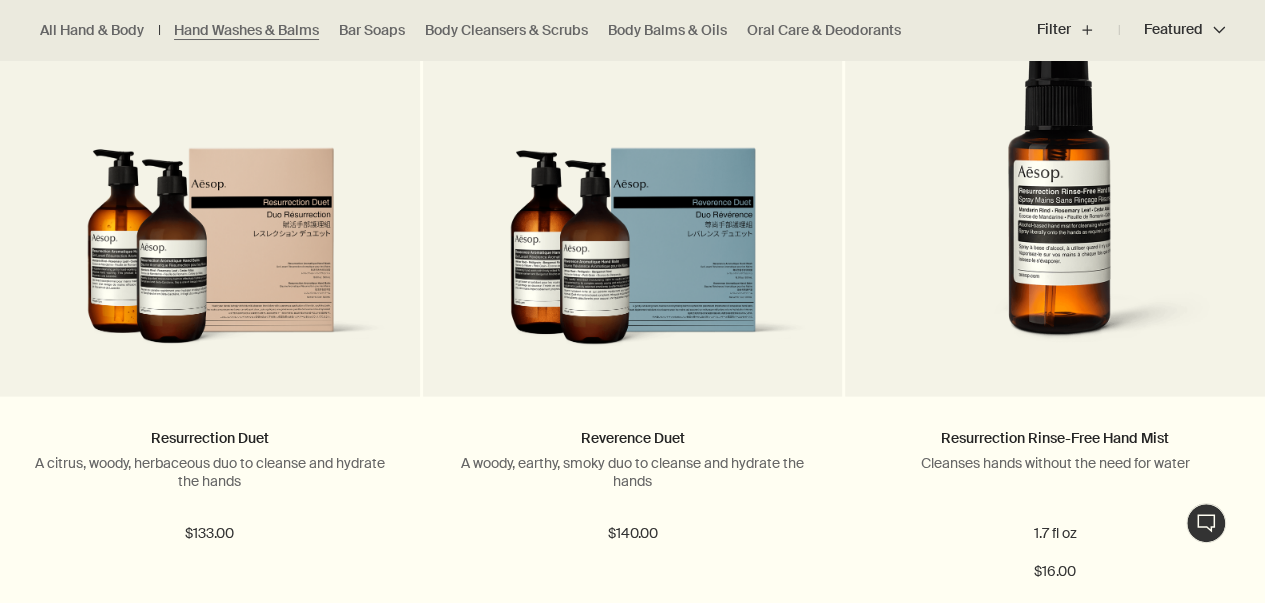 click at bounding box center (6, 4503) 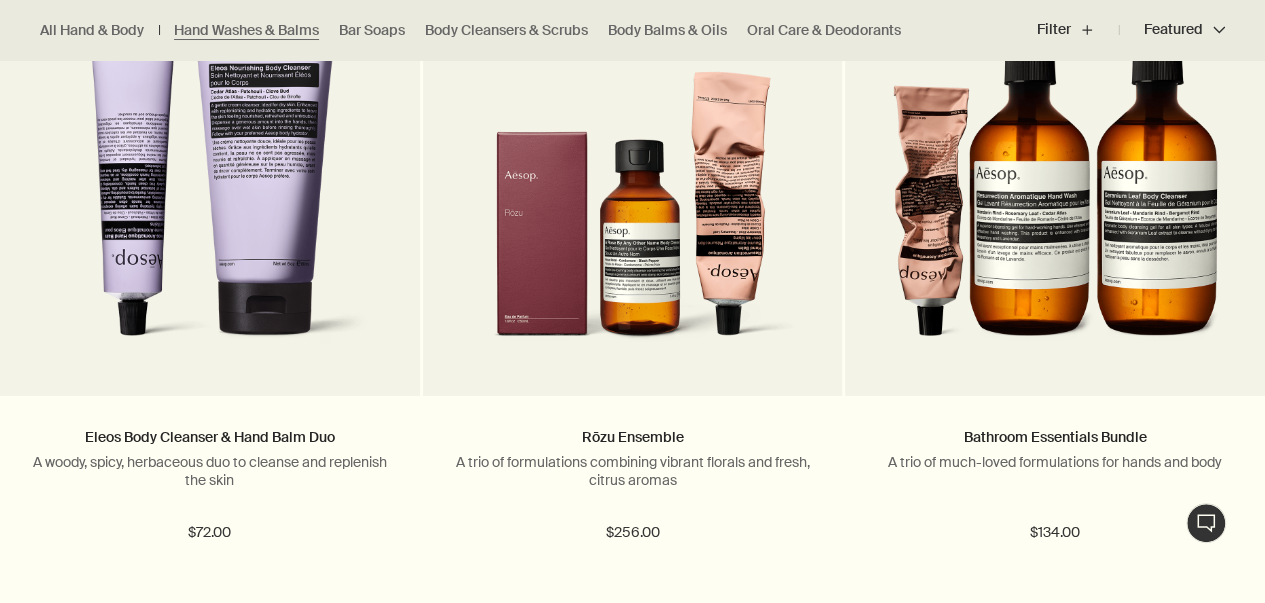scroll, scrollTop: 2901, scrollLeft: 0, axis: vertical 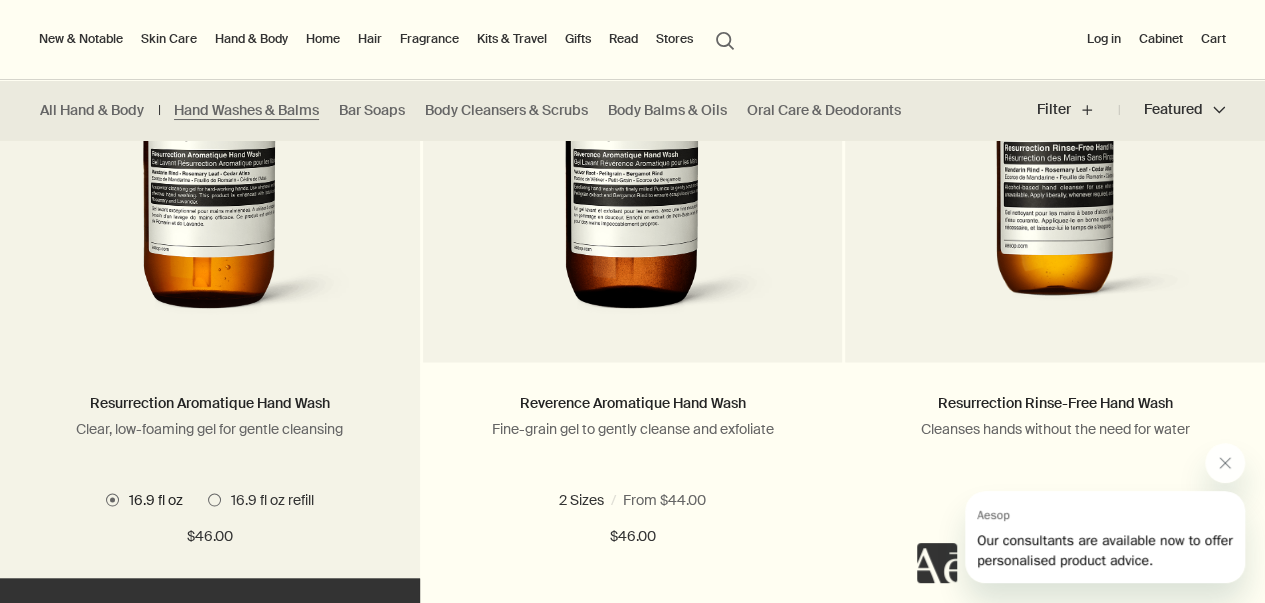 click at bounding box center [210, 147] 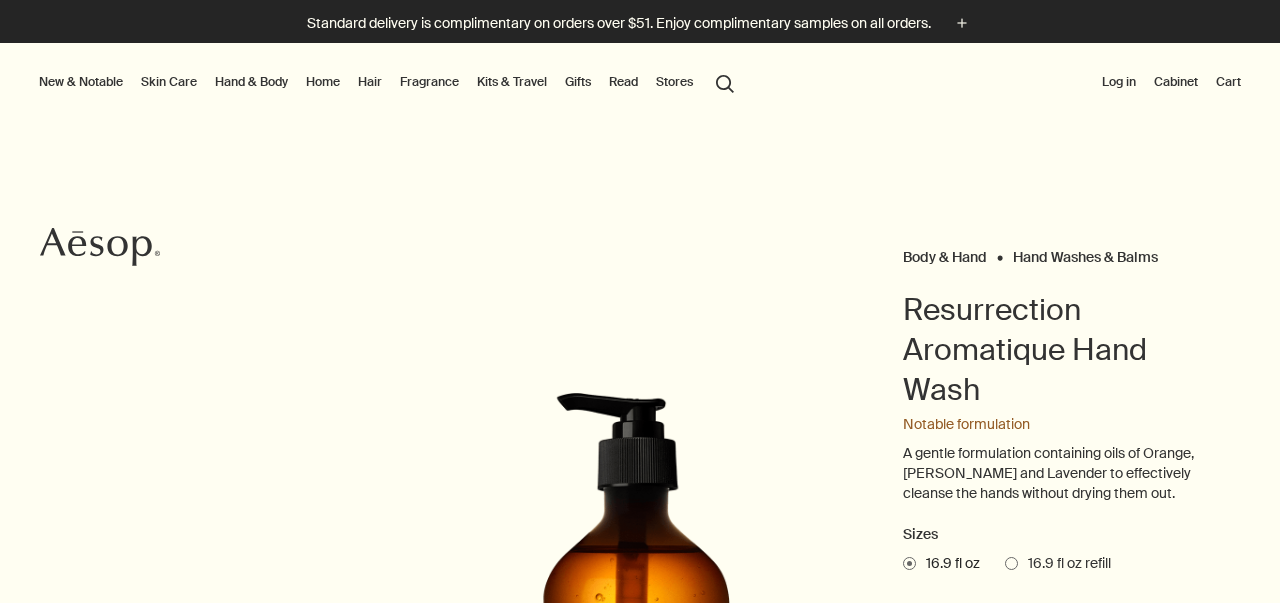 scroll, scrollTop: 0, scrollLeft: 0, axis: both 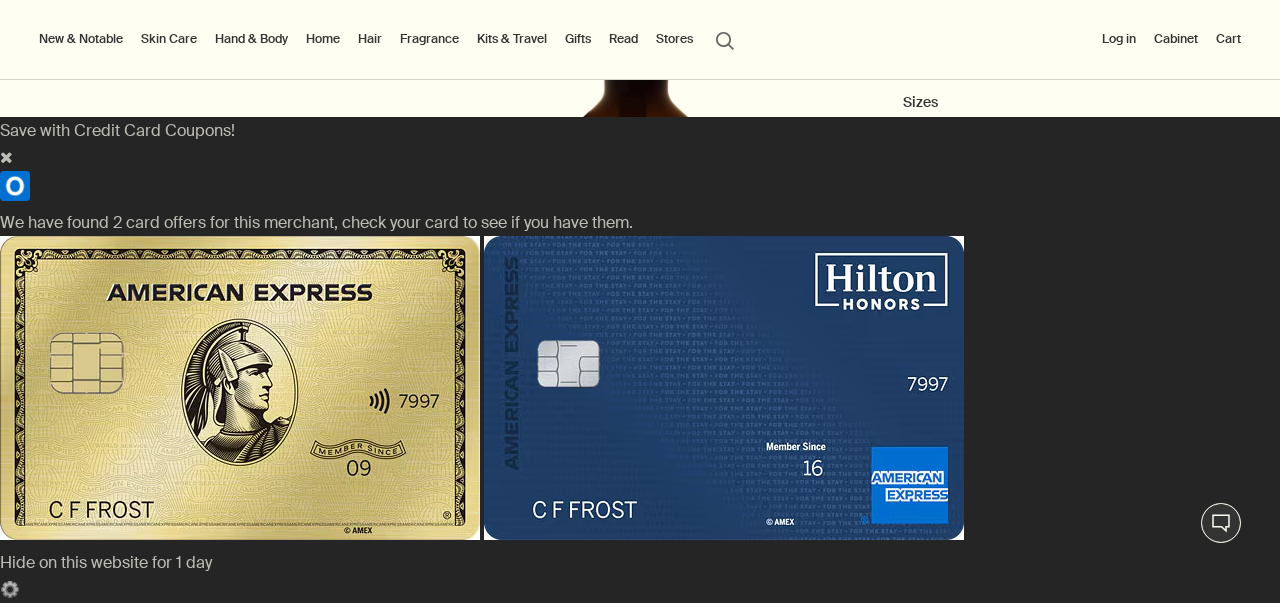 click at bounding box center (644, 232) 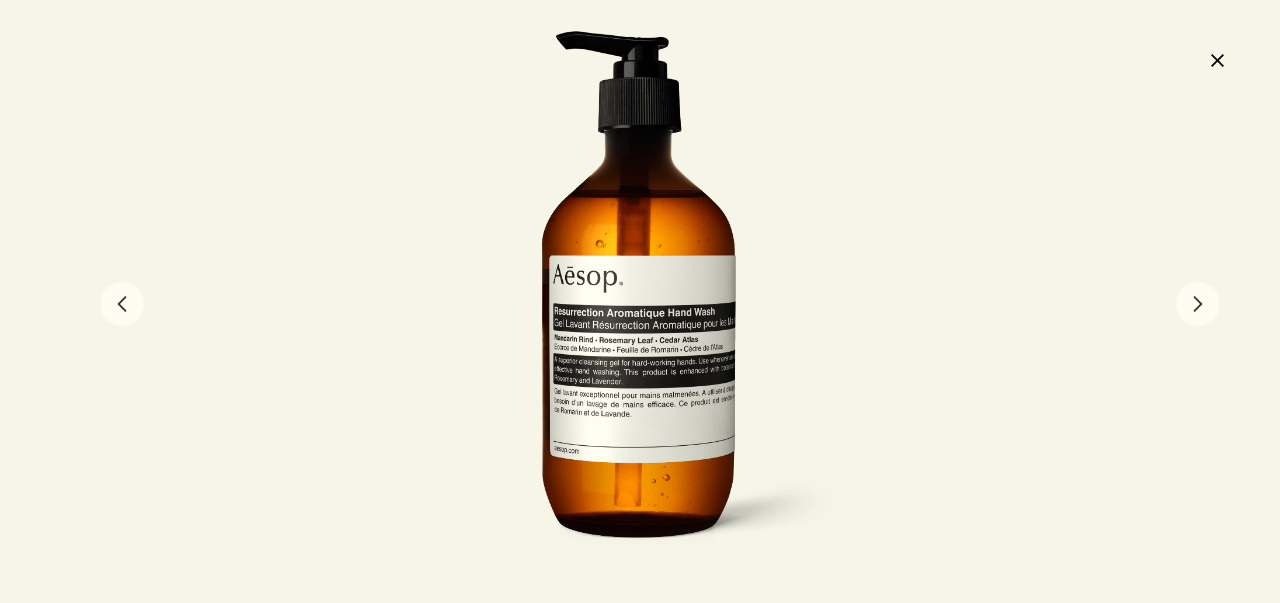 click at bounding box center [6, 157] 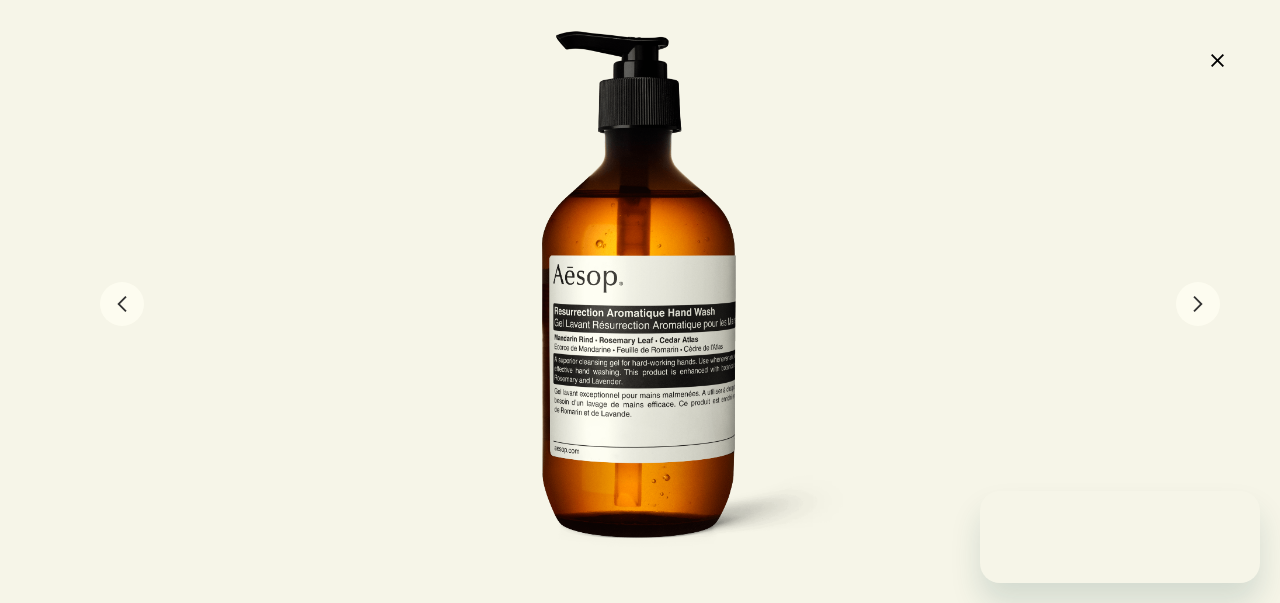 scroll, scrollTop: 0, scrollLeft: 0, axis: both 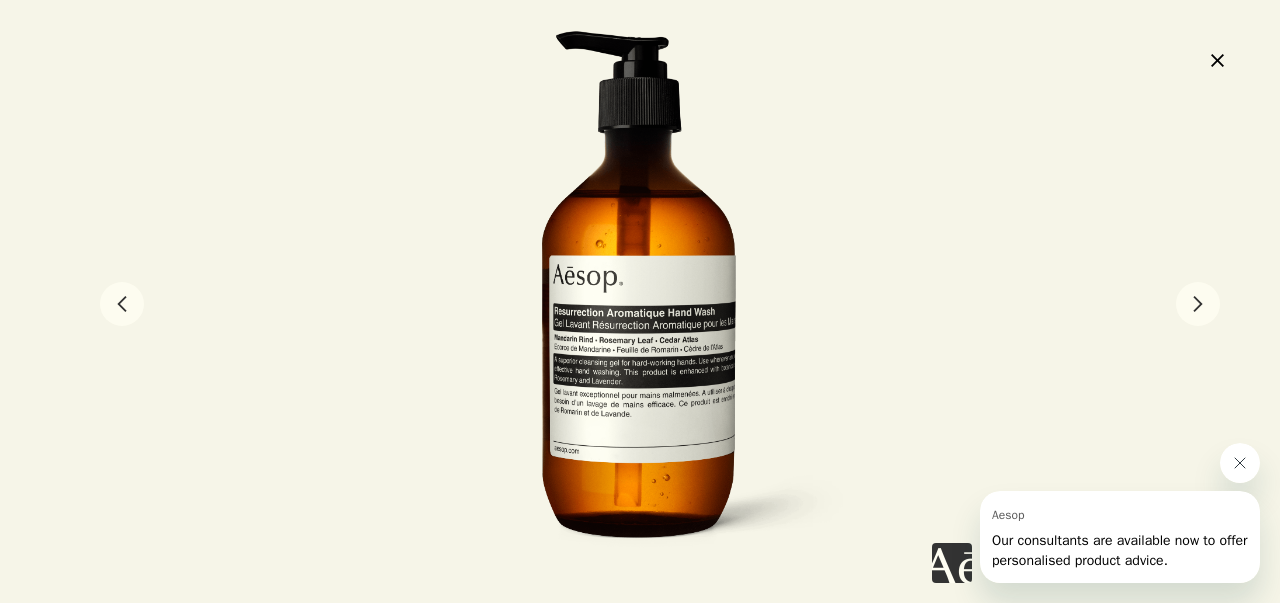click 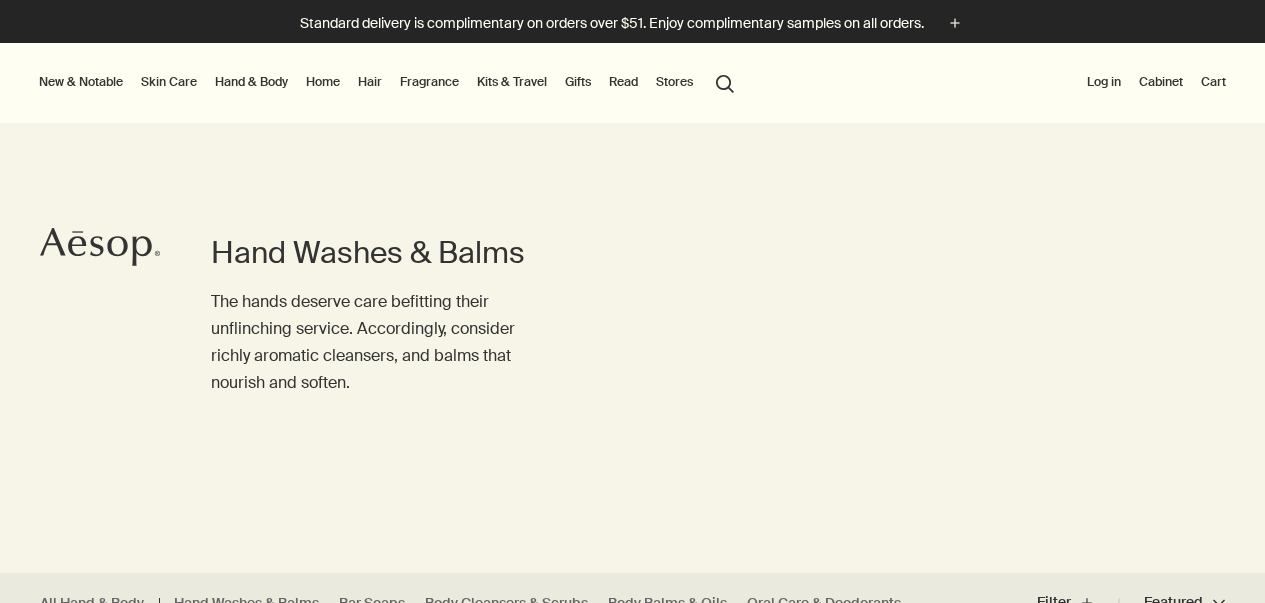 scroll, scrollTop: 0, scrollLeft: 0, axis: both 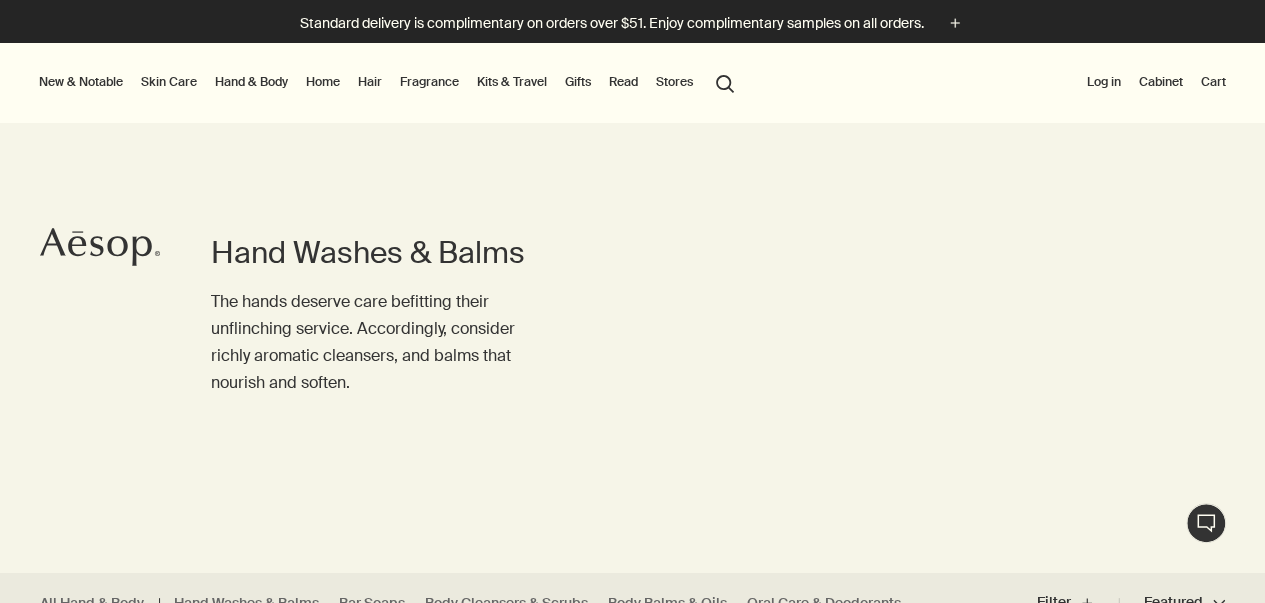 click on "Gifts" at bounding box center [578, 82] 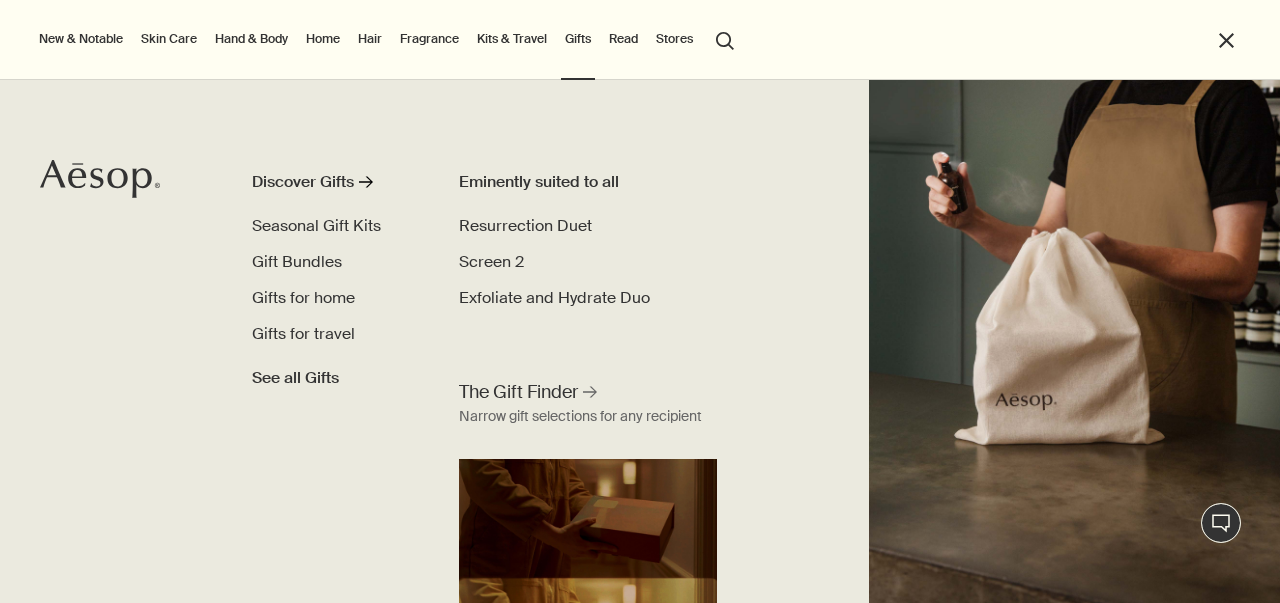 click on "Gift Bundles" at bounding box center [297, 261] 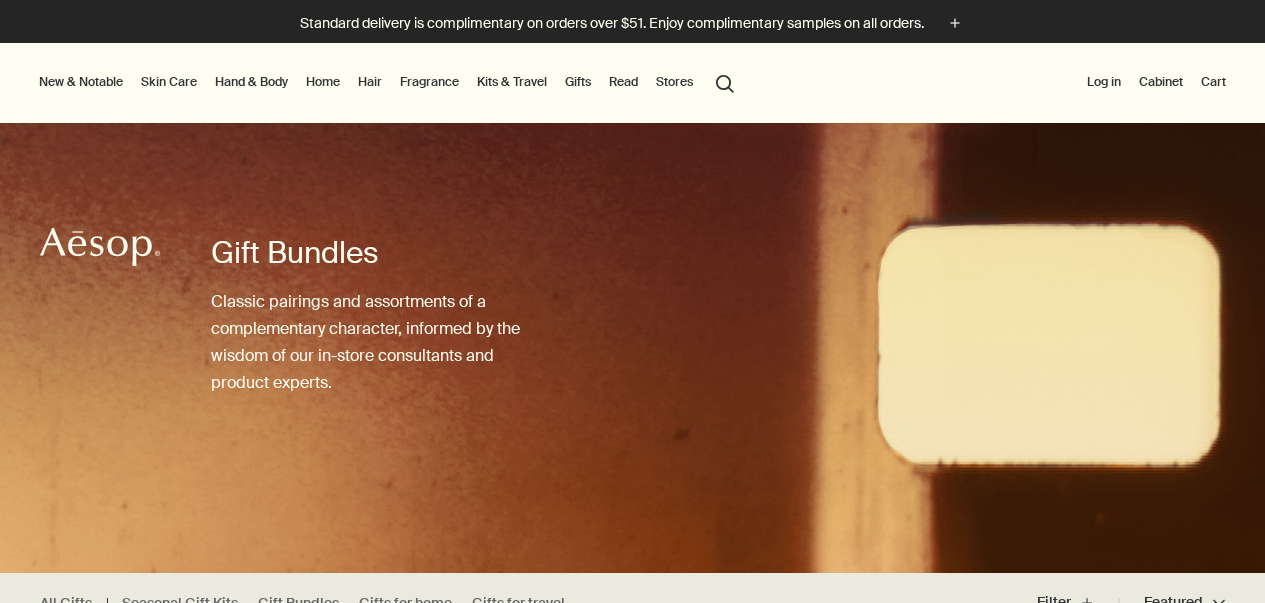 scroll, scrollTop: 0, scrollLeft: 0, axis: both 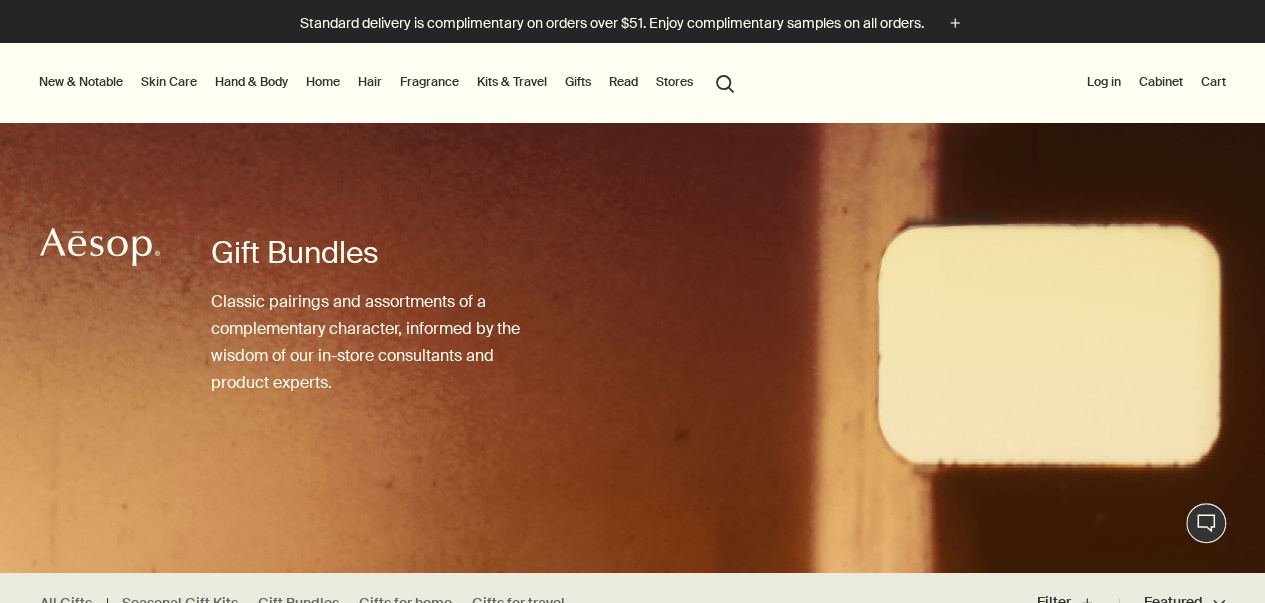 click on "Home" at bounding box center (323, 82) 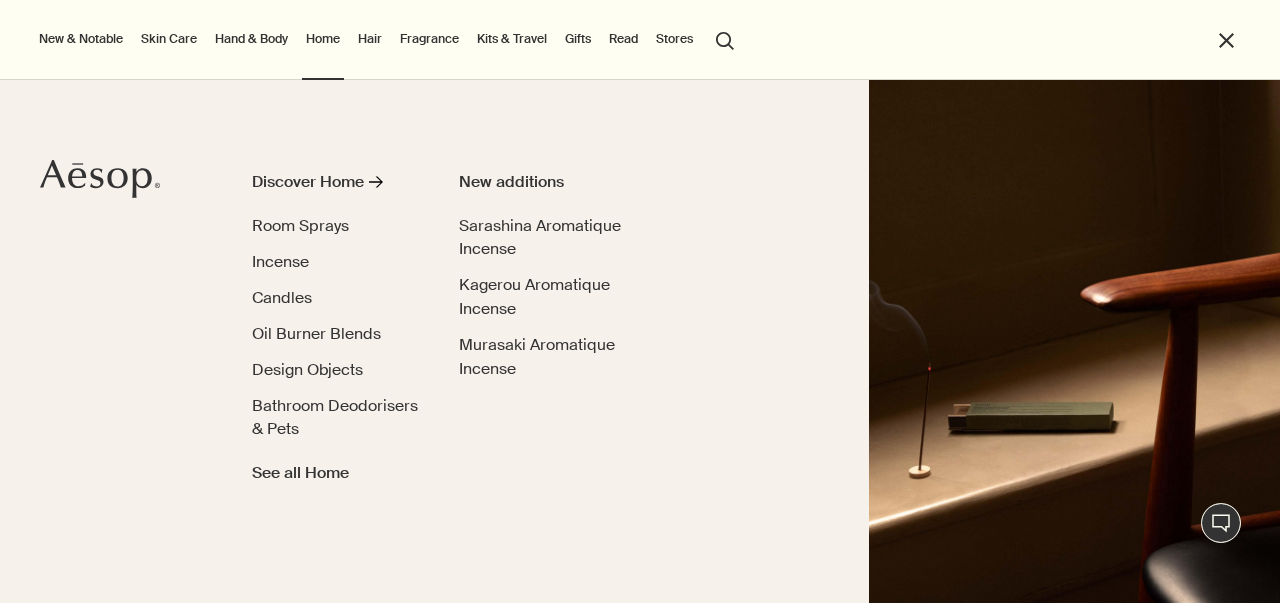 click on "Hand & Body" at bounding box center [251, 39] 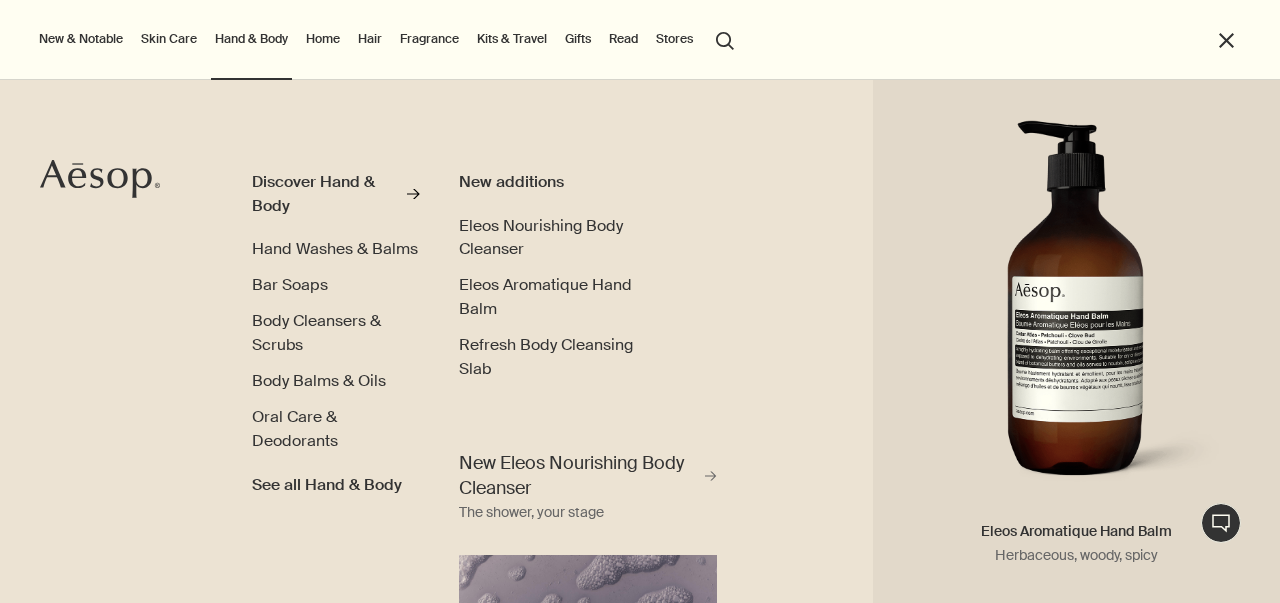 click on "Eleos Aromatique Hand Balm" at bounding box center (545, 296) 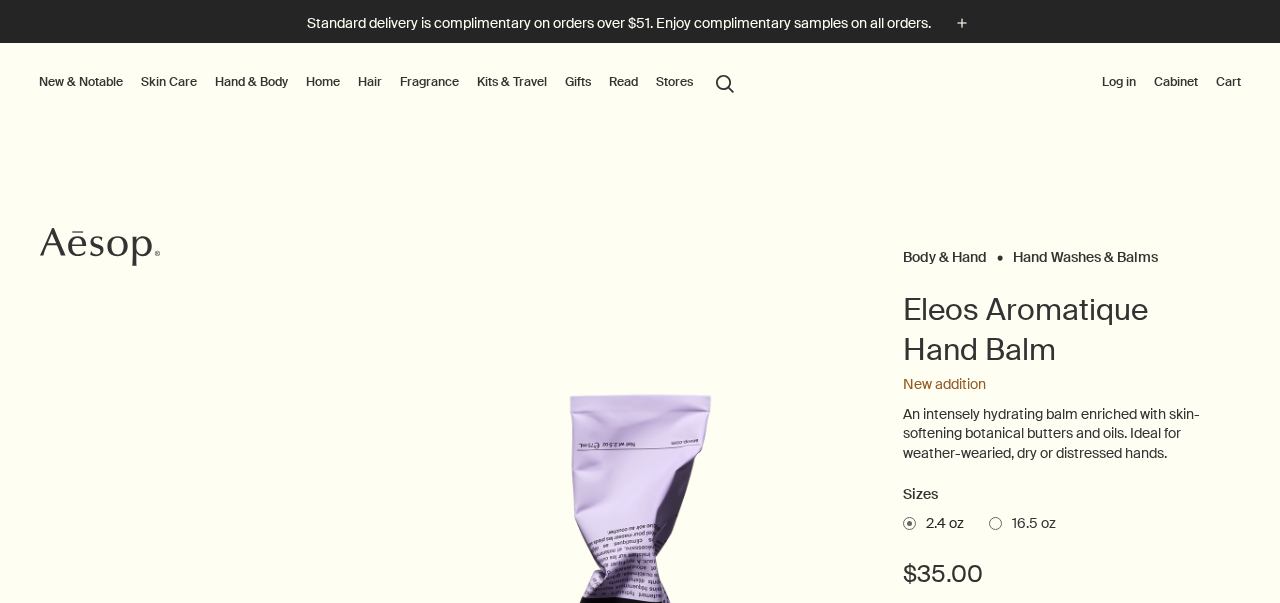 scroll, scrollTop: 0, scrollLeft: 0, axis: both 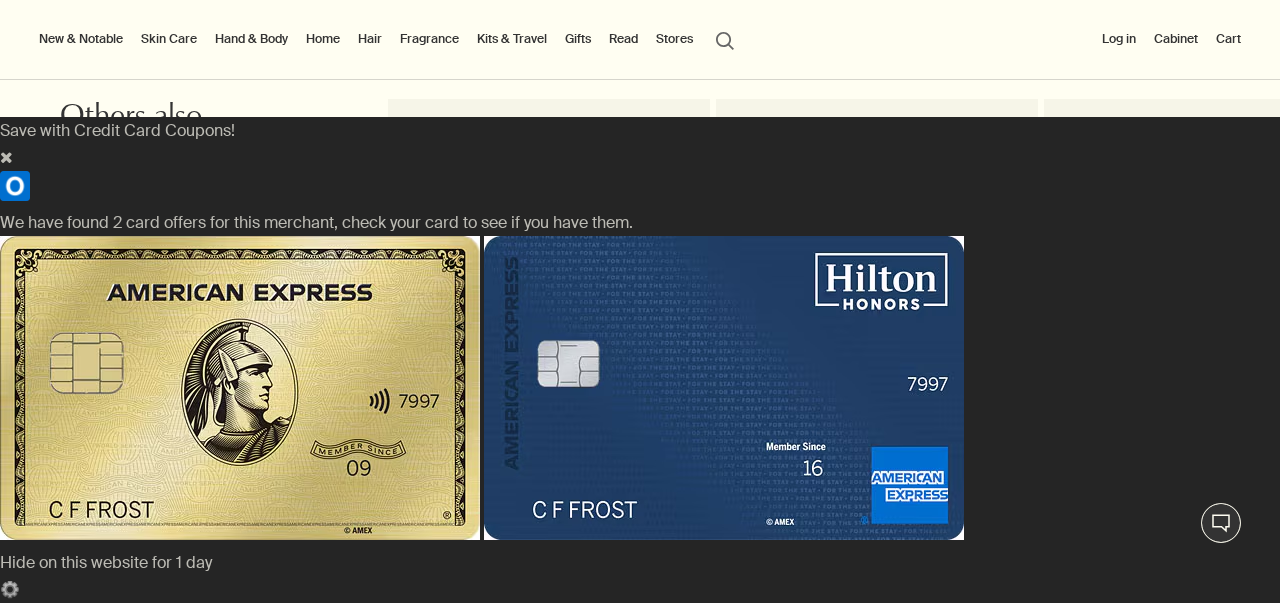 click at bounding box center [6, 157] 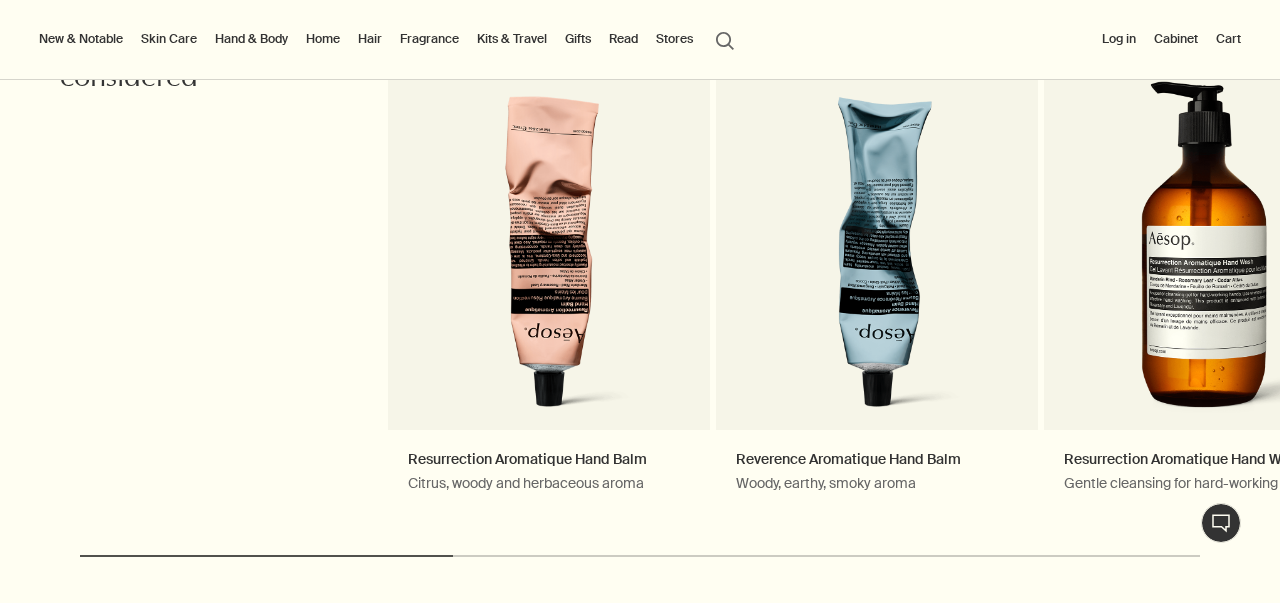 scroll, scrollTop: 3218, scrollLeft: 0, axis: vertical 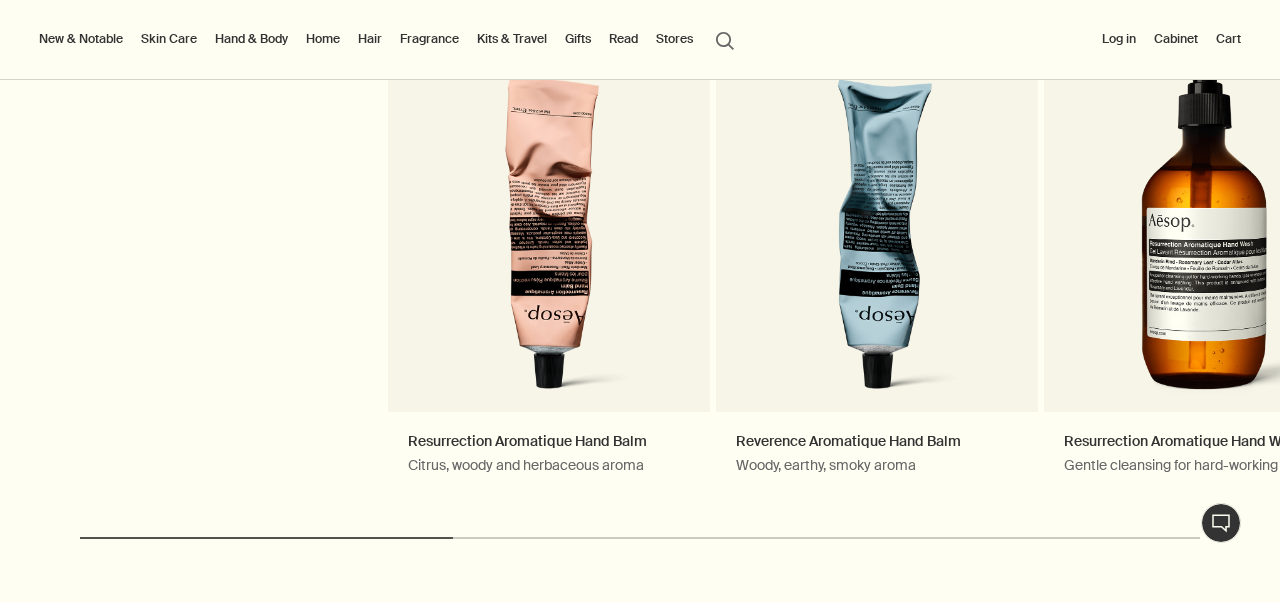 click on "Resurrection Aromatique Hand Wash Gentle cleansing for hard-working hands Notable formulation" at bounding box center (1205, 257) 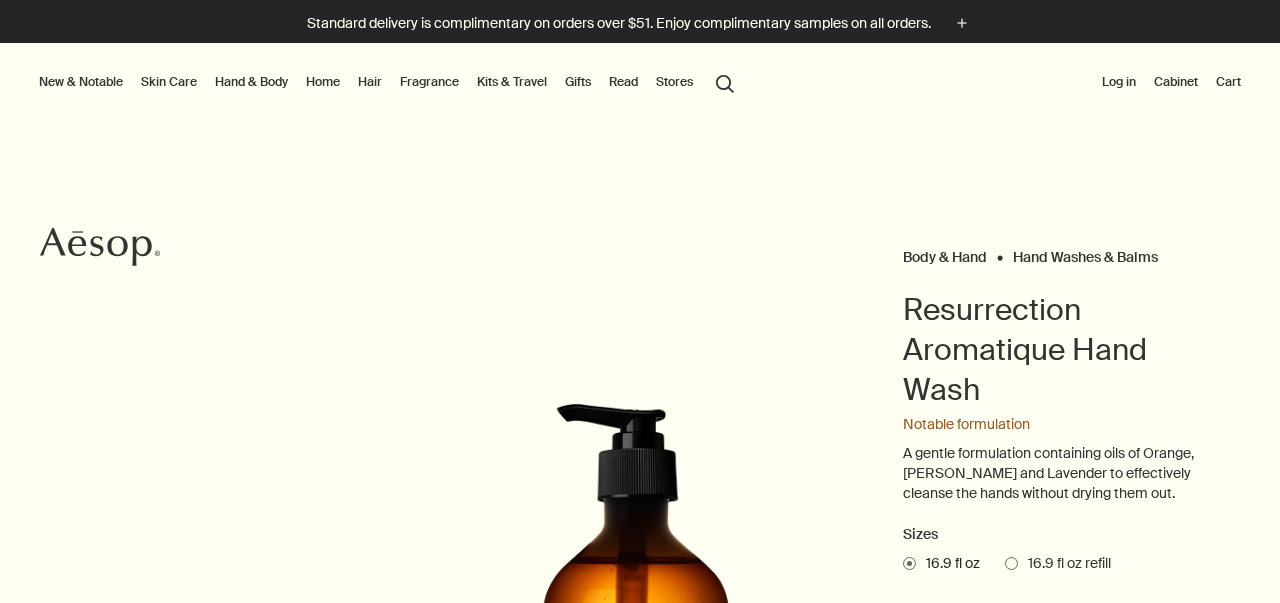 scroll, scrollTop: 0, scrollLeft: 0, axis: both 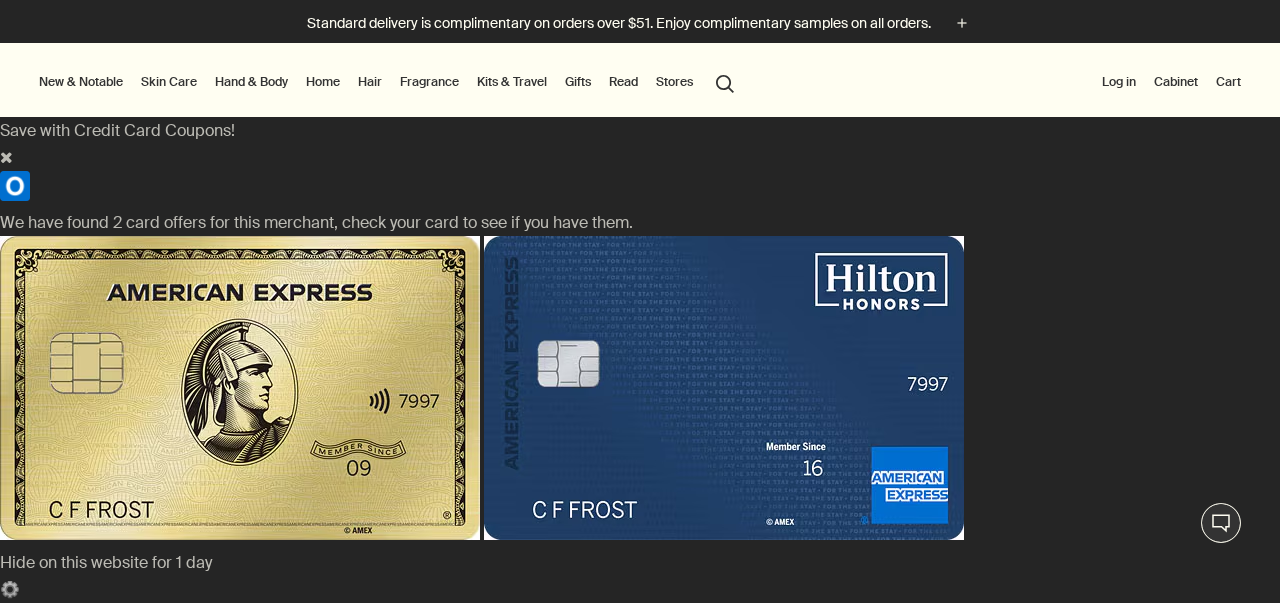 click on "16.9 fl oz refill" at bounding box center [1064, 564] 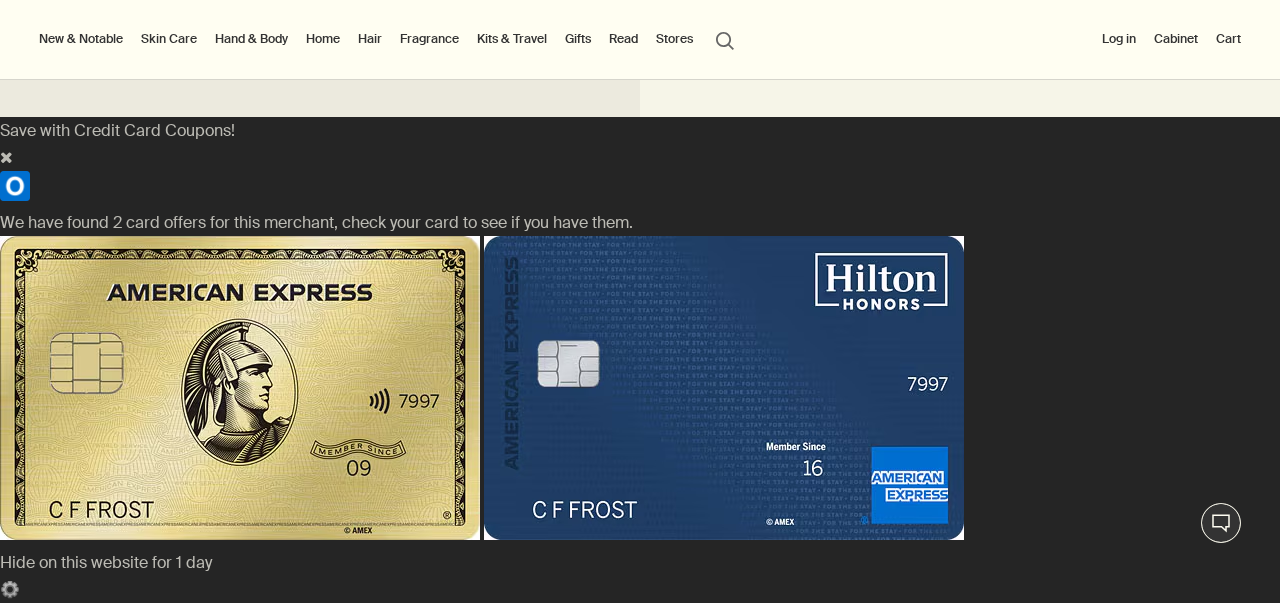 scroll, scrollTop: 1484, scrollLeft: 0, axis: vertical 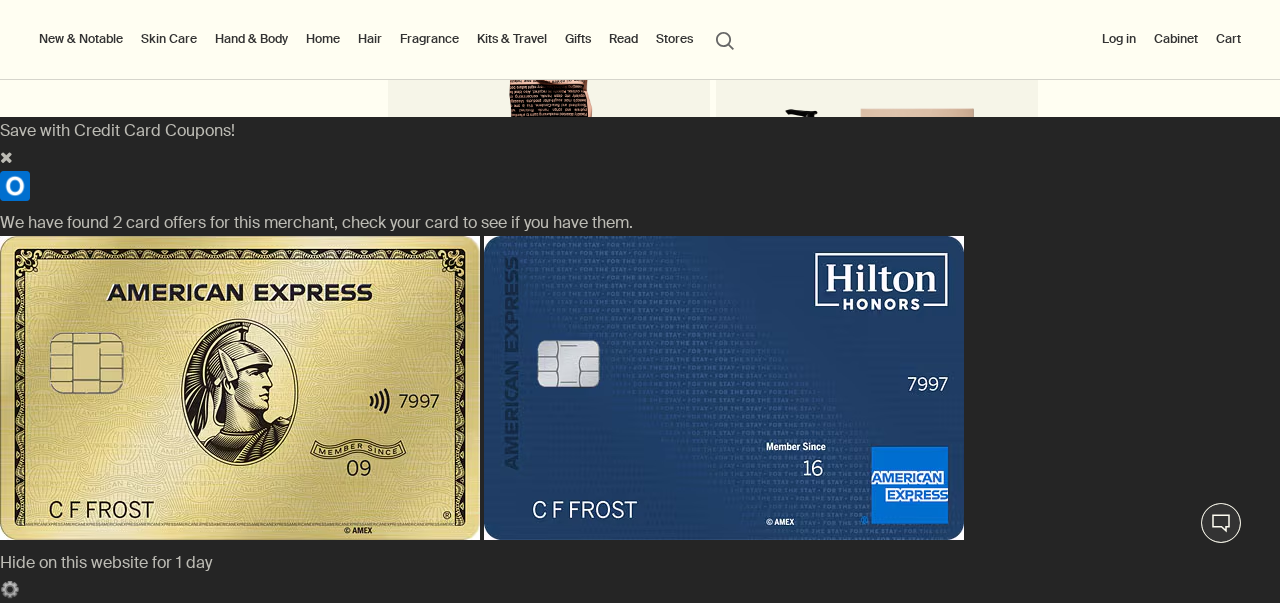 click on "Resurrection Duet Cleanse and nourish the hands Notable formulation" at bounding box center (877, 125) 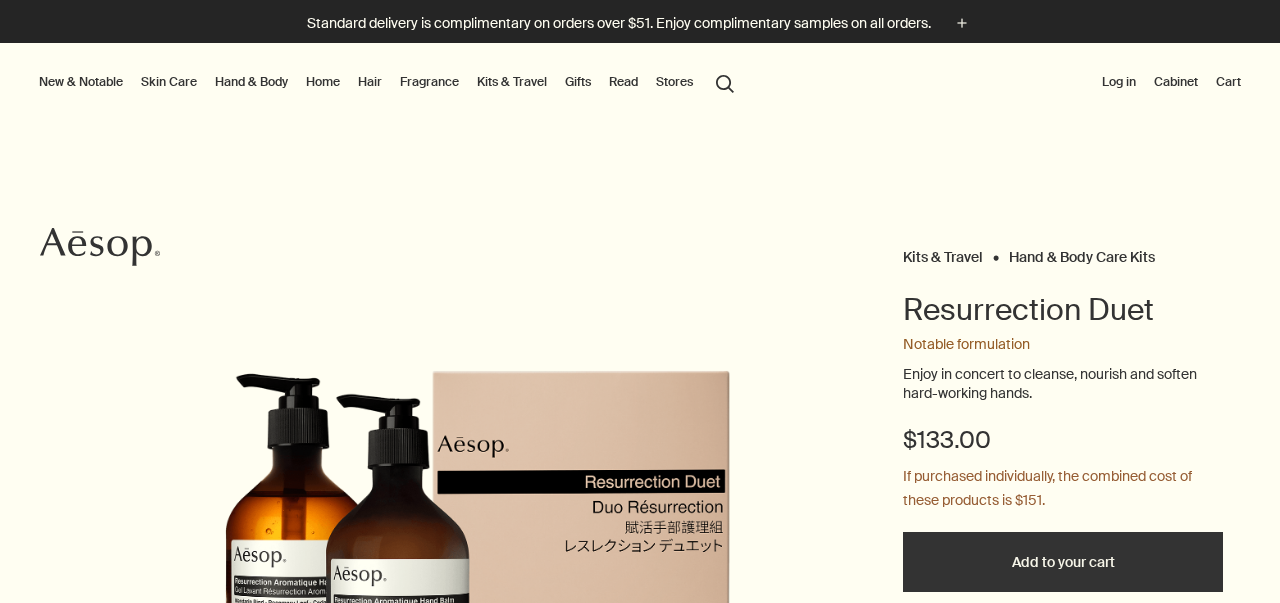 scroll, scrollTop: 0, scrollLeft: 0, axis: both 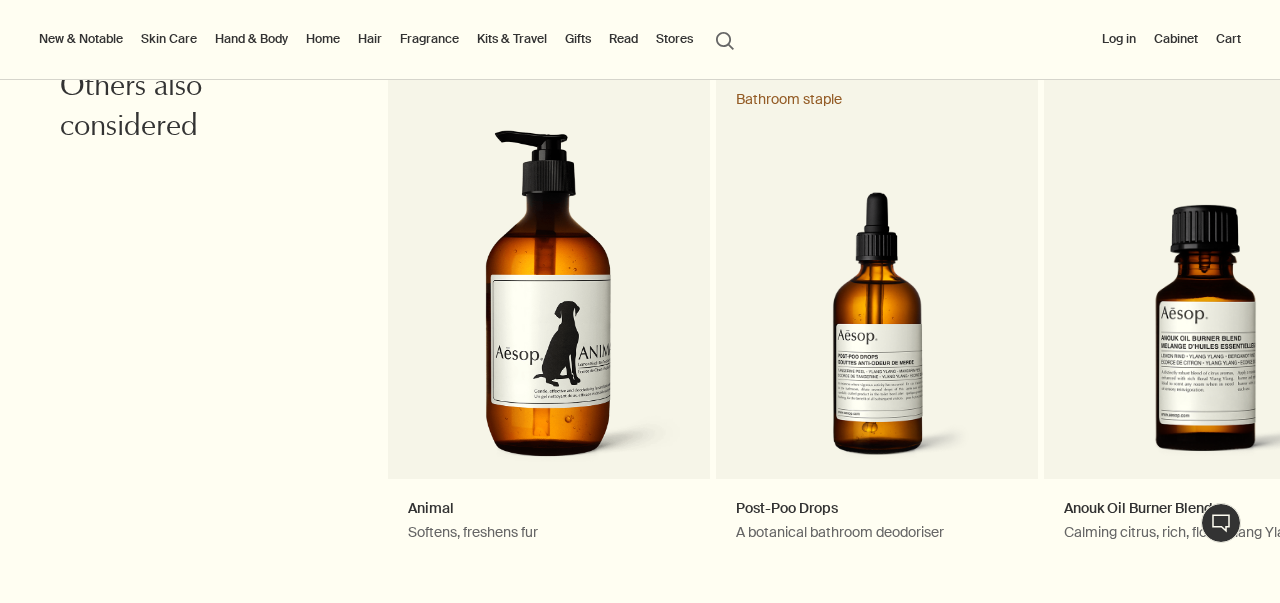 click on "chevron" at bounding box center [1320, 315] 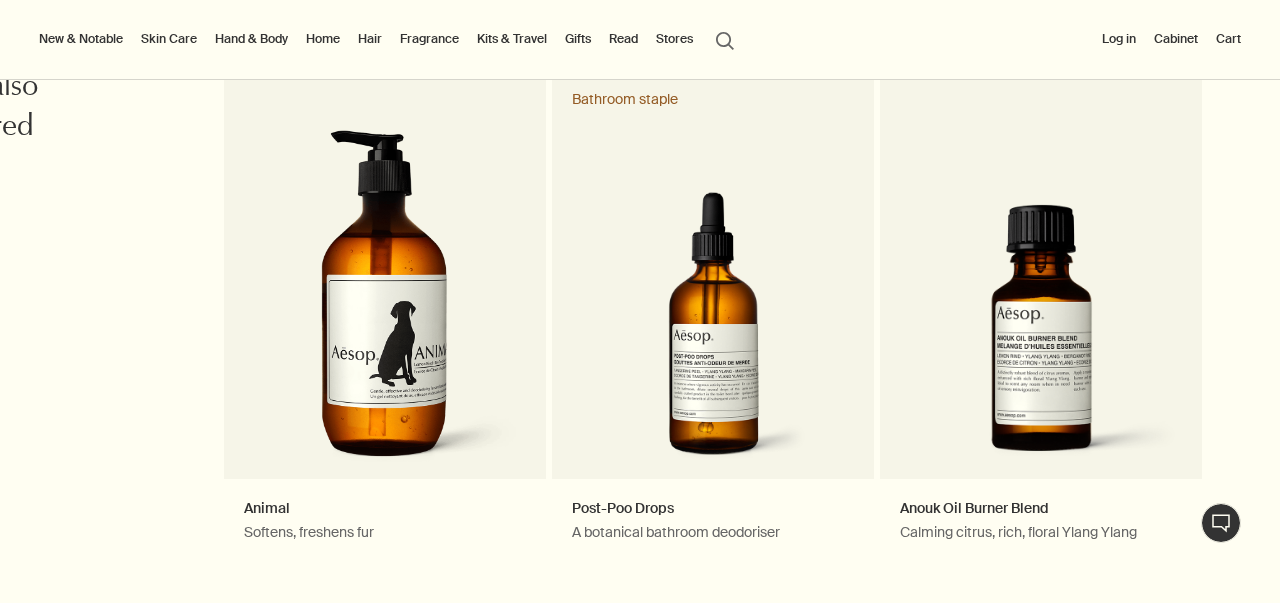 click on "Anouk Oil Burner Blend Calming citrus, rich, floral Ylang Ylang" at bounding box center [1041, 324] 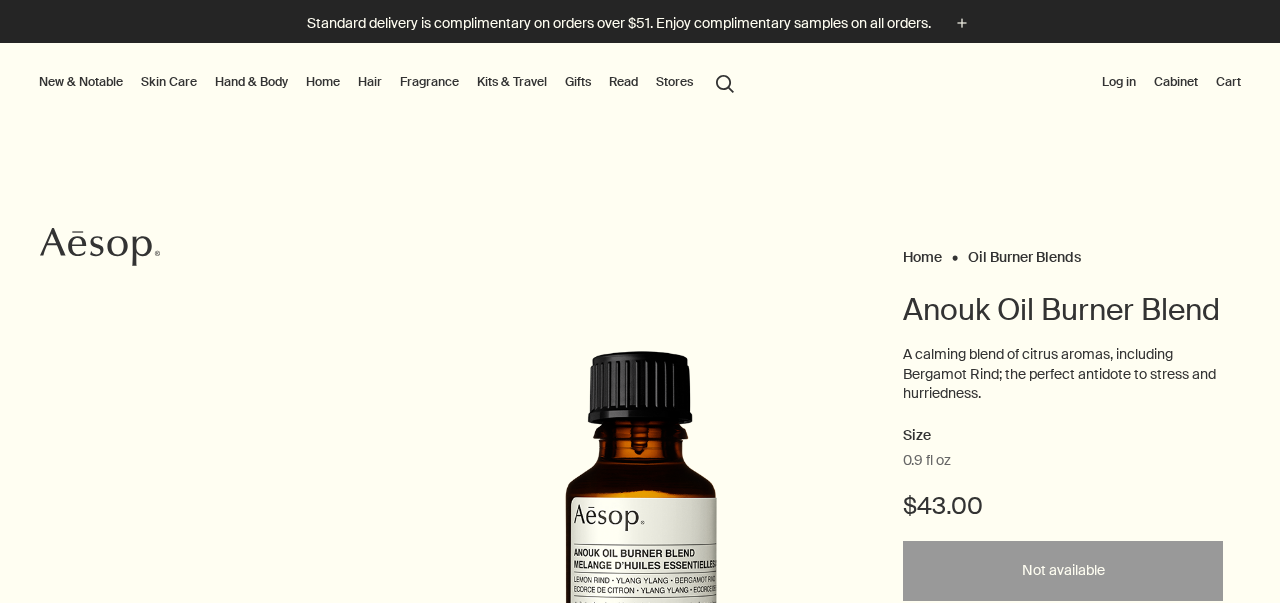 scroll, scrollTop: 0, scrollLeft: 0, axis: both 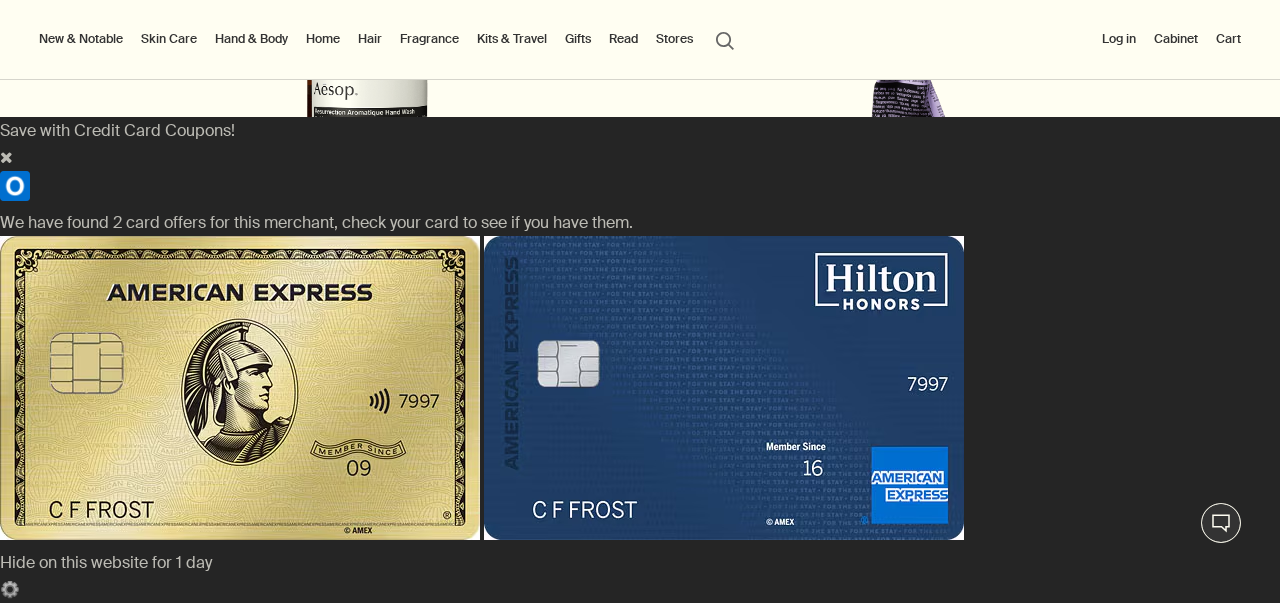 click at bounding box center [6, 157] 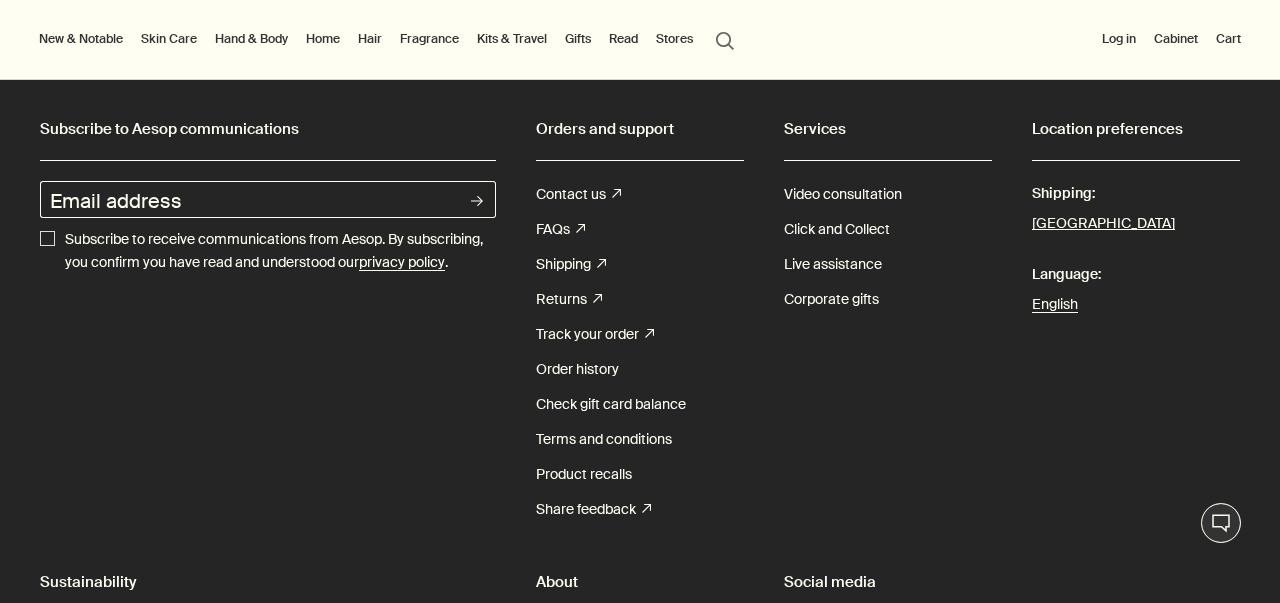 scroll, scrollTop: 2000, scrollLeft: 0, axis: vertical 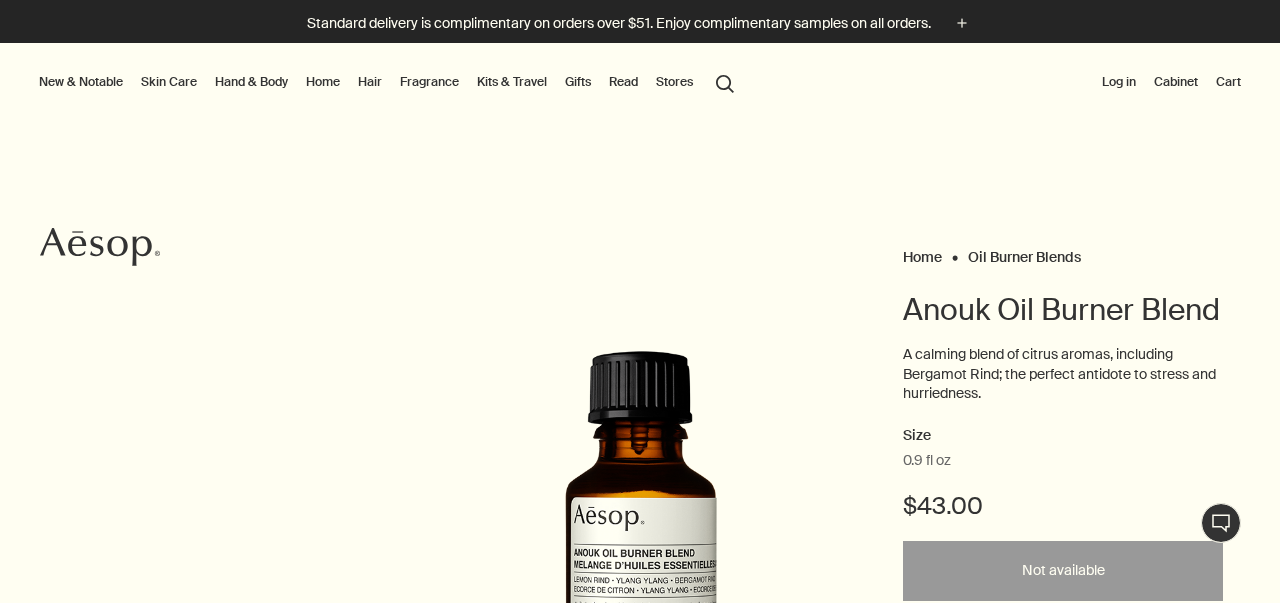 click on "Fragrance" at bounding box center (429, 82) 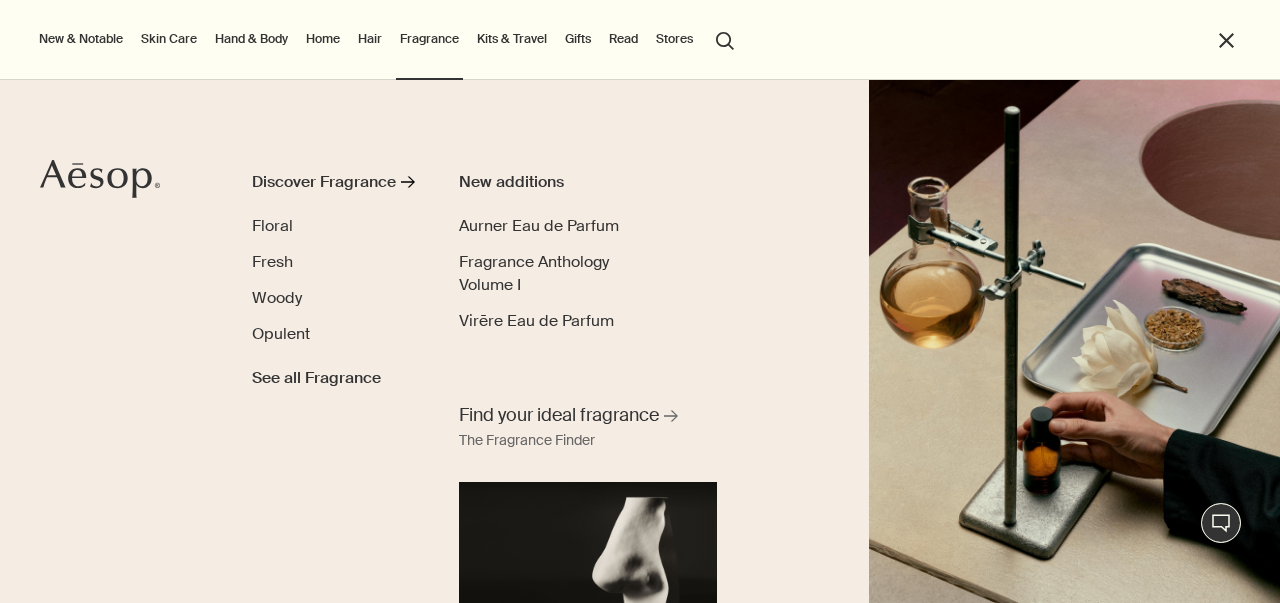 click on "Floral" at bounding box center (272, 225) 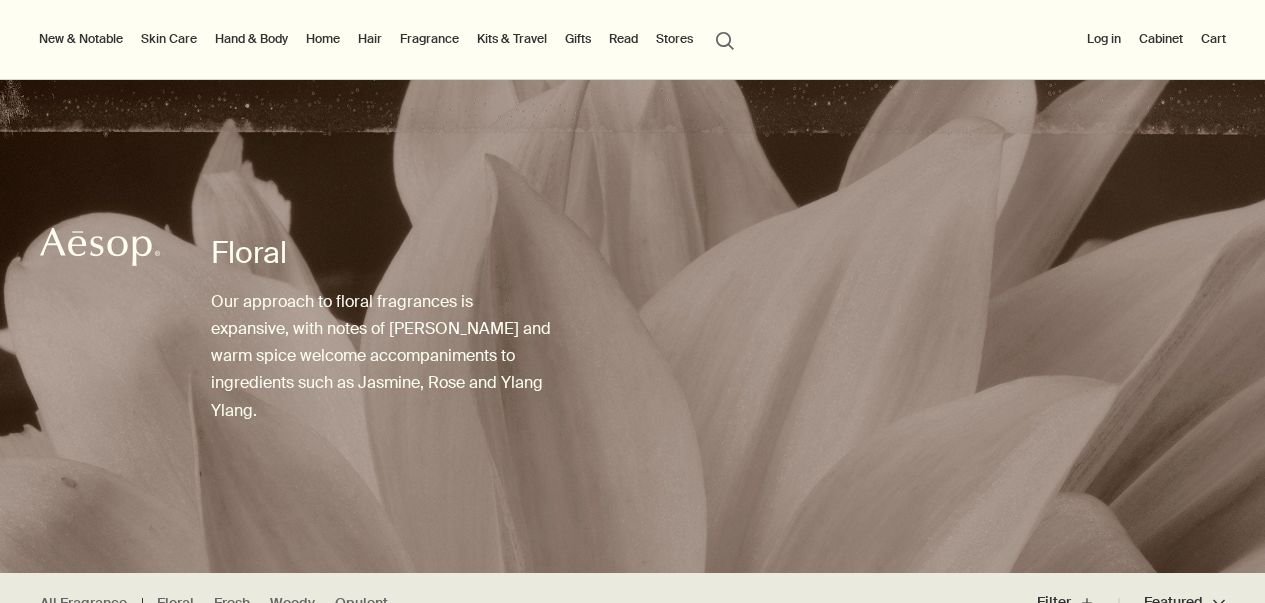 scroll, scrollTop: 400, scrollLeft: 0, axis: vertical 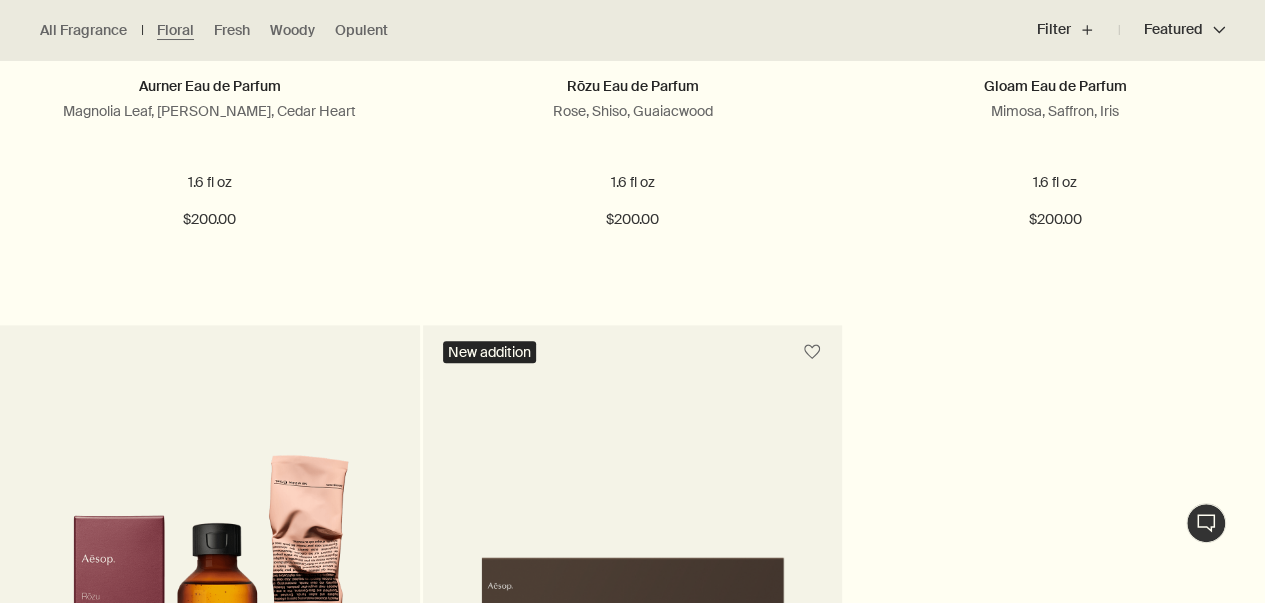 click at bounding box center [240, 3055] 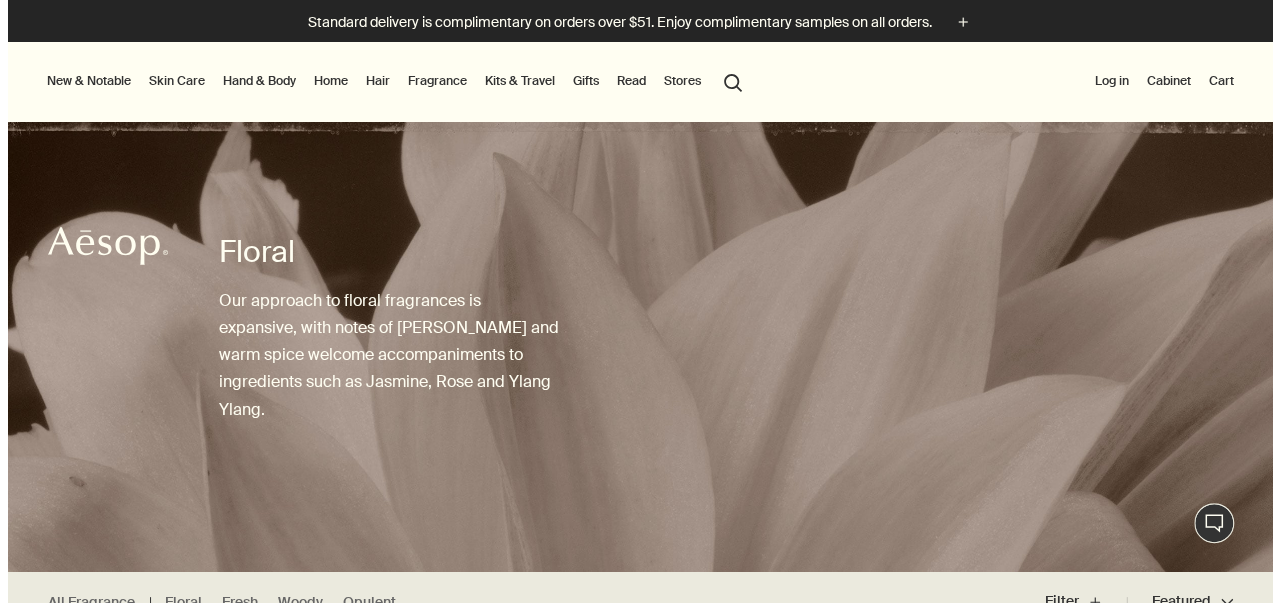 scroll, scrollTop: 0, scrollLeft: 0, axis: both 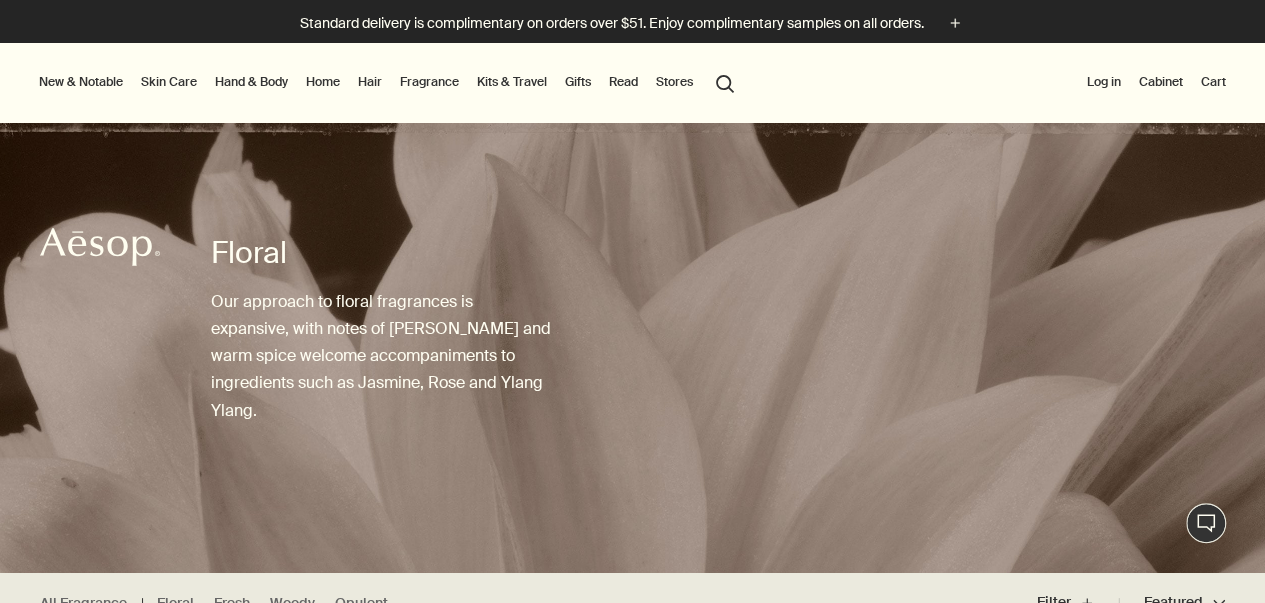 click on "Hand & Body" at bounding box center [251, 82] 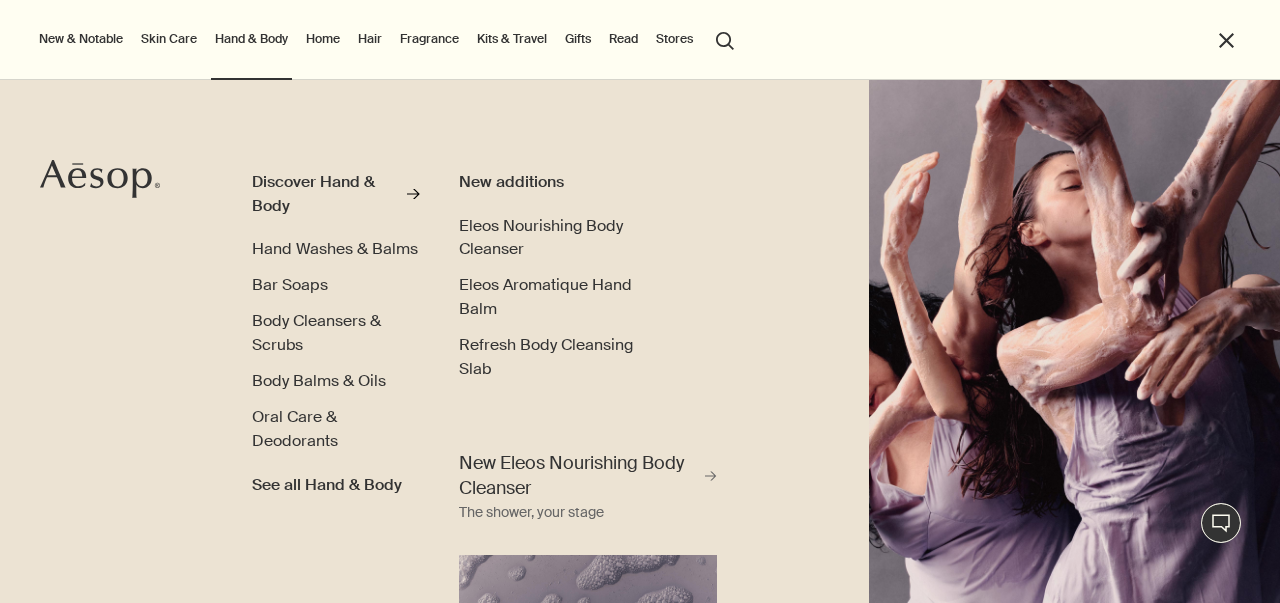 click at bounding box center (6, 4321) 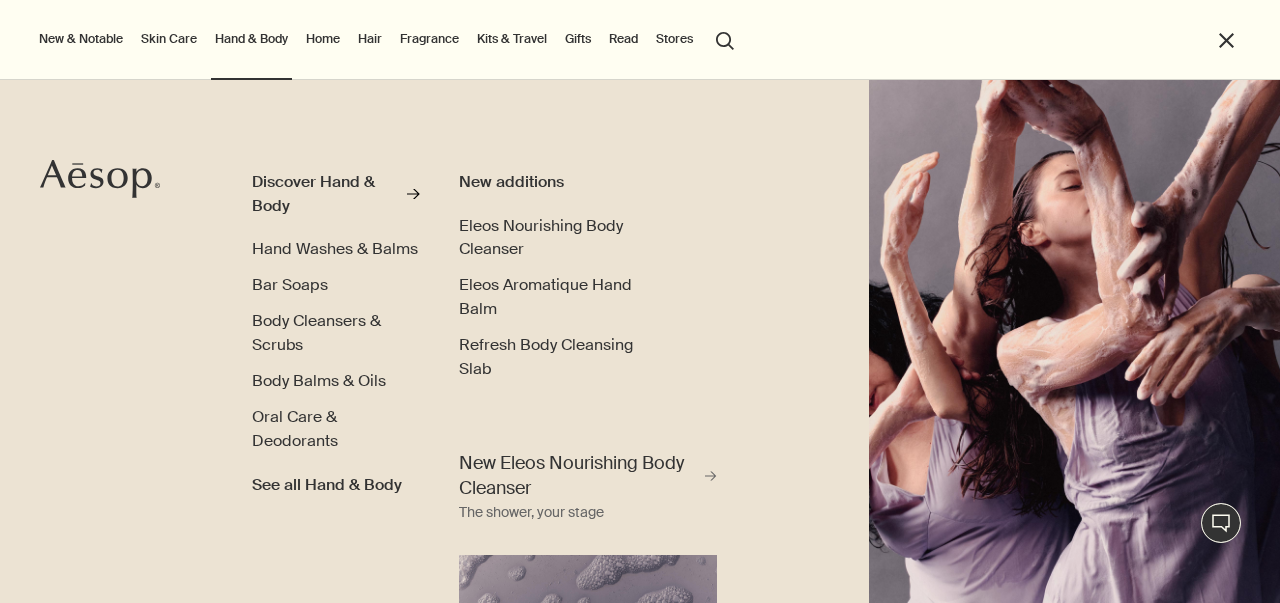 click on "Hand Washes & Balms" at bounding box center (335, 248) 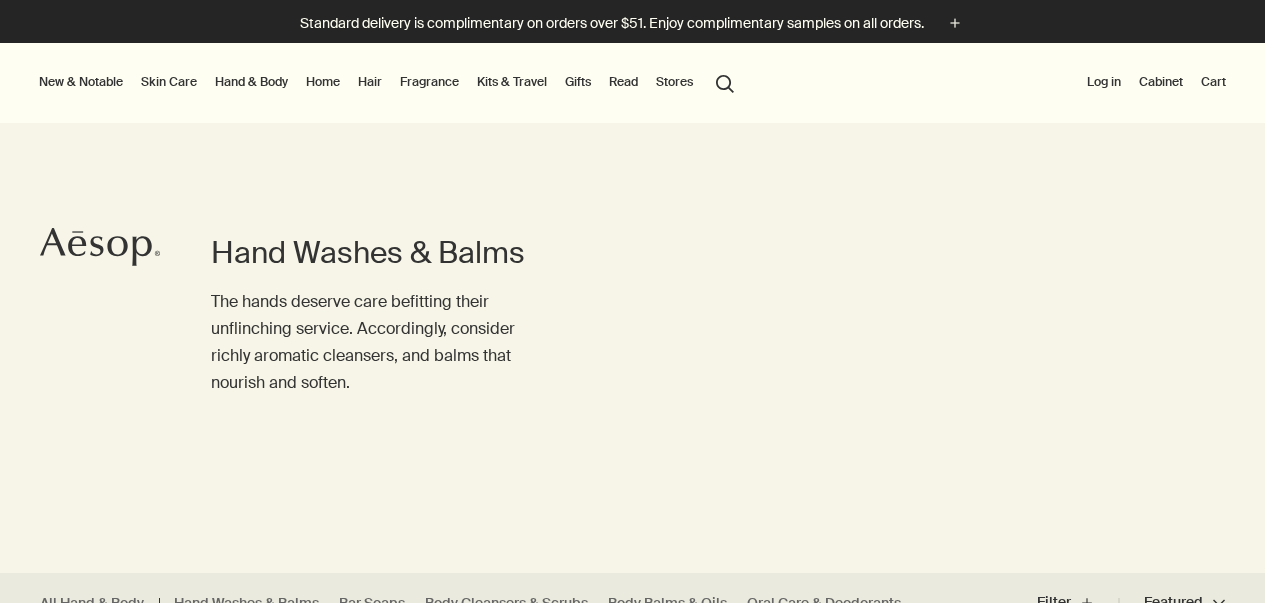 scroll, scrollTop: 0, scrollLeft: 0, axis: both 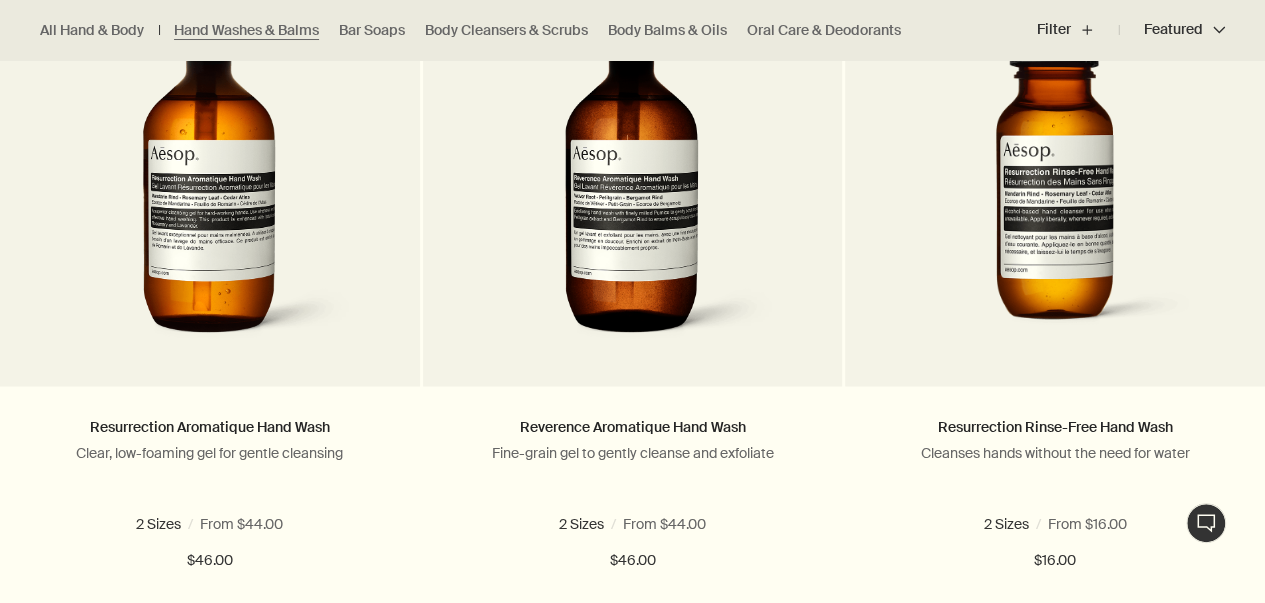 click at bounding box center (6, 5225) 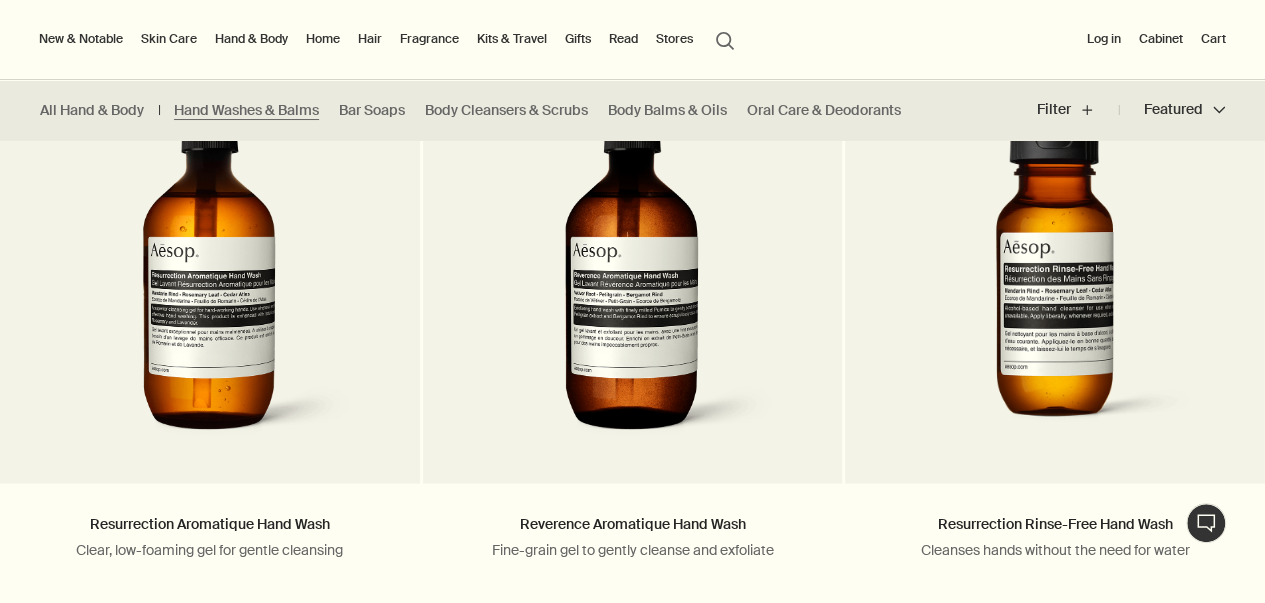 scroll, scrollTop: 1308, scrollLeft: 0, axis: vertical 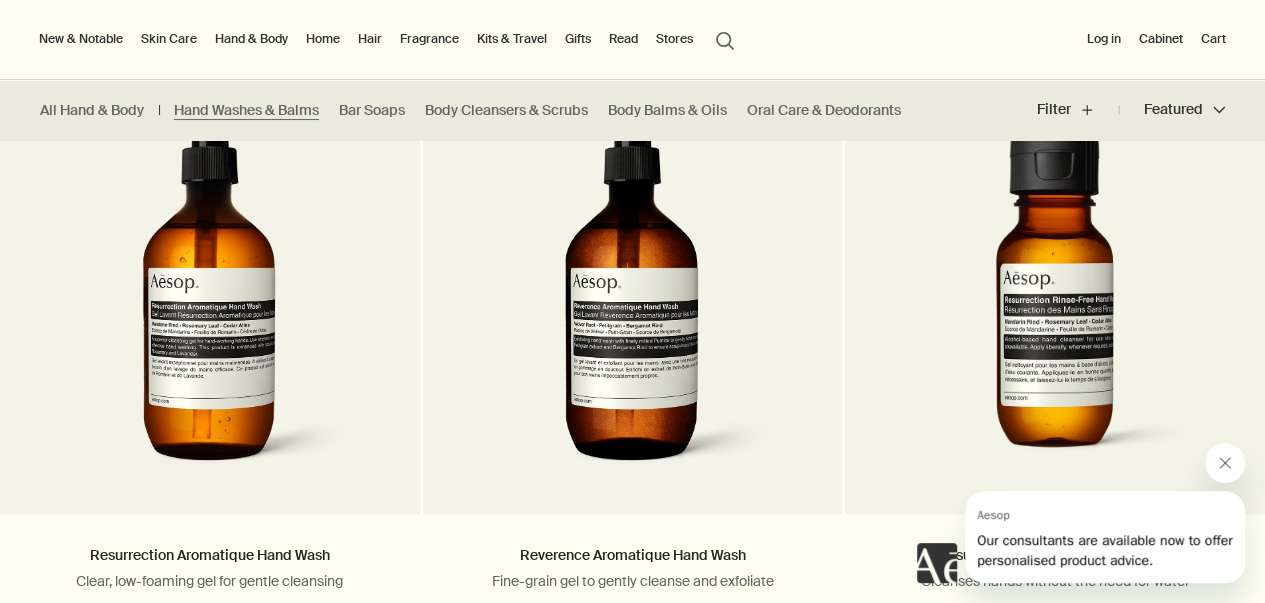 click at bounding box center [1225, 463] 